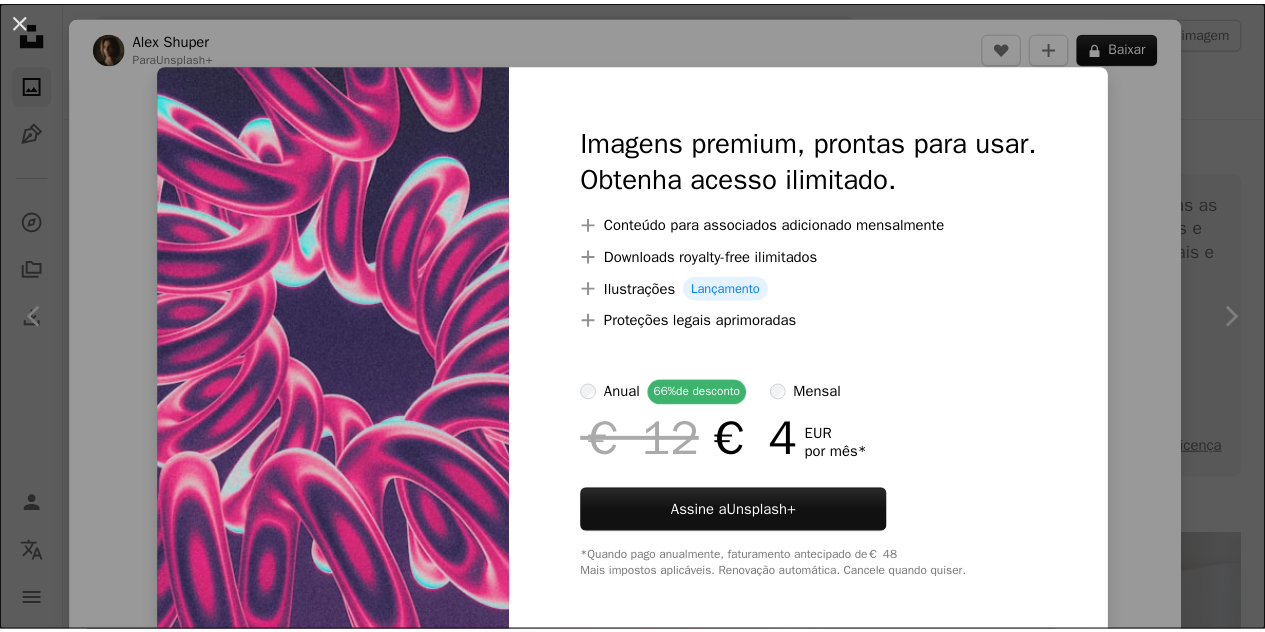 scroll, scrollTop: 4866, scrollLeft: 0, axis: vertical 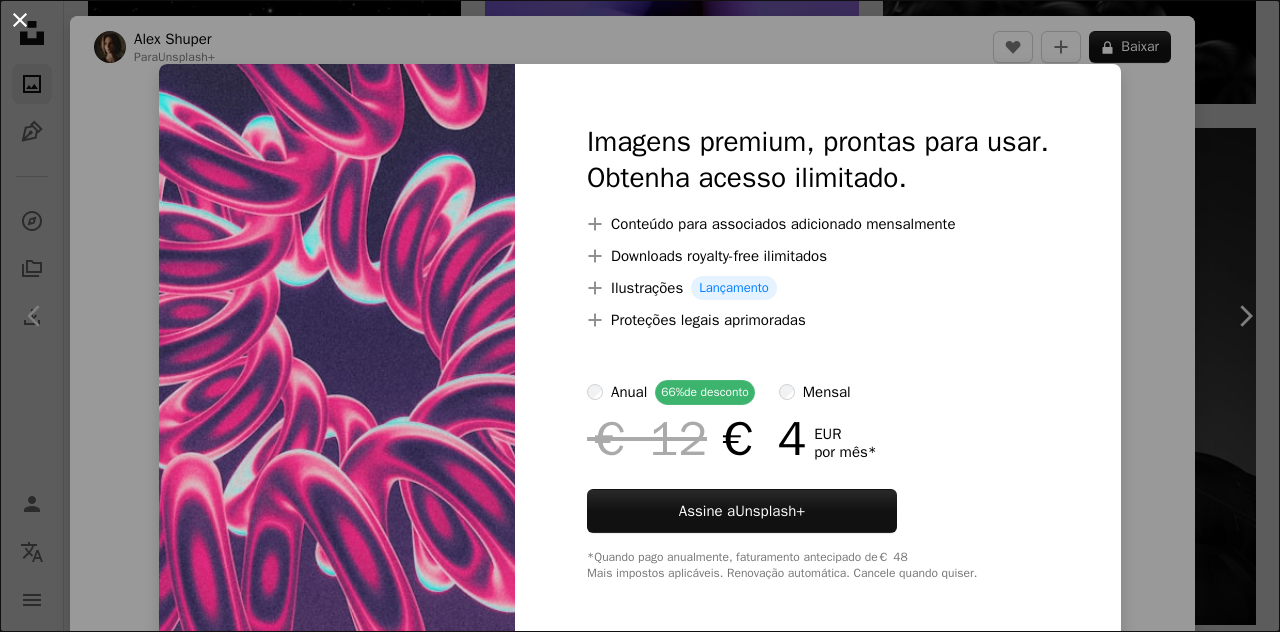 click on "An X shape" at bounding box center [20, 20] 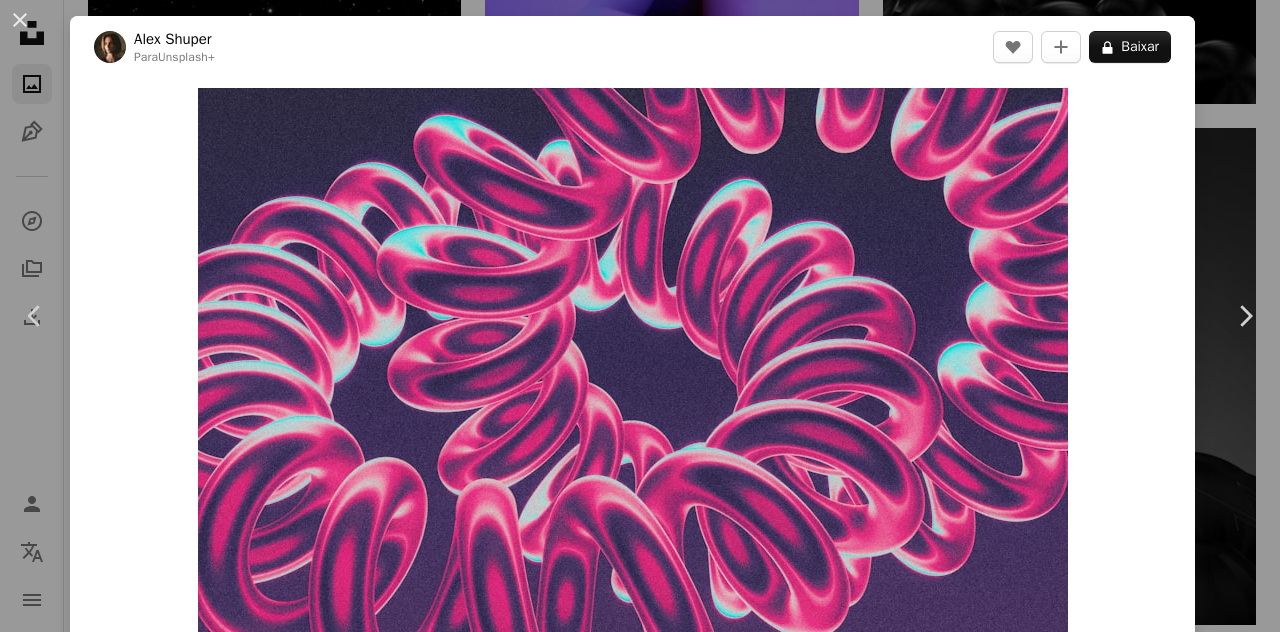 click on "An X shape Chevron left Chevron right [FIRST] [LAST] Para  Unsplash+ A heart A plus sign A lock Baixar Zoom in A forward-right arrow Compartilhar More Actions Calendar outlined Publicada  há 5 dias Safety Com a  Licença da Unsplash+ papel de parede fundo abstrair vindima minimalista pano de fundo retrô Renderização 3D imagem digital Arte digital grão papel de parede retrô nostalgia Arte 3D grão de filme nostálgico Imagem 3D Processa renderização digital estética retrô Imagens de domínio público Desta série Chevron right Plus sign for Unsplash+ Plus sign for Unsplash+ Plus sign for Unsplash+ Plus sign for Unsplash+ Plus sign for Unsplash+ Imagens relacionadas Plus sign for Unsplash+ A heart A plus sign A. C. Para  Unsplash+ A lock Baixar Plus sign for Unsplash+ A heart A plus sign [FIRST] [LAST] Para  Unsplash+ A lock Baixar Plus sign for Unsplash+ A heart A plus sign [FIRST] [LAST] Para  Unsplash+ A lock Baixar Plus sign for Unsplash+ A heart A plus sign [FIRST] [LAST] Para  Unsplash+ A lock Baixar" at bounding box center (640, 316) 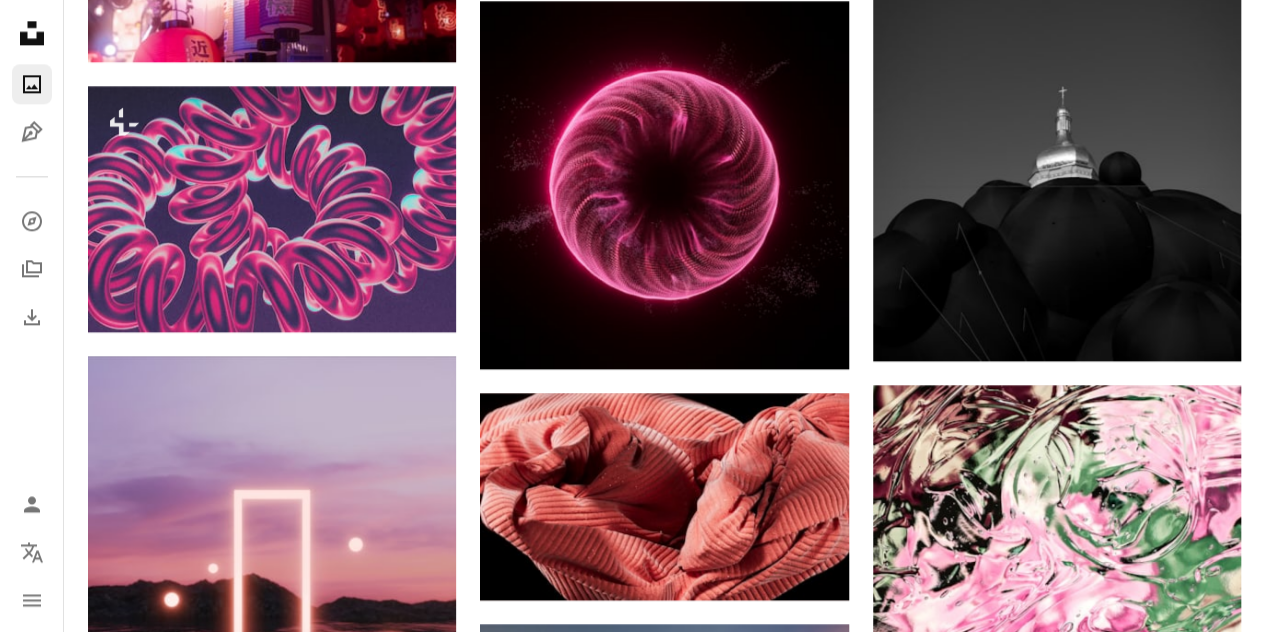scroll, scrollTop: 5136, scrollLeft: 0, axis: vertical 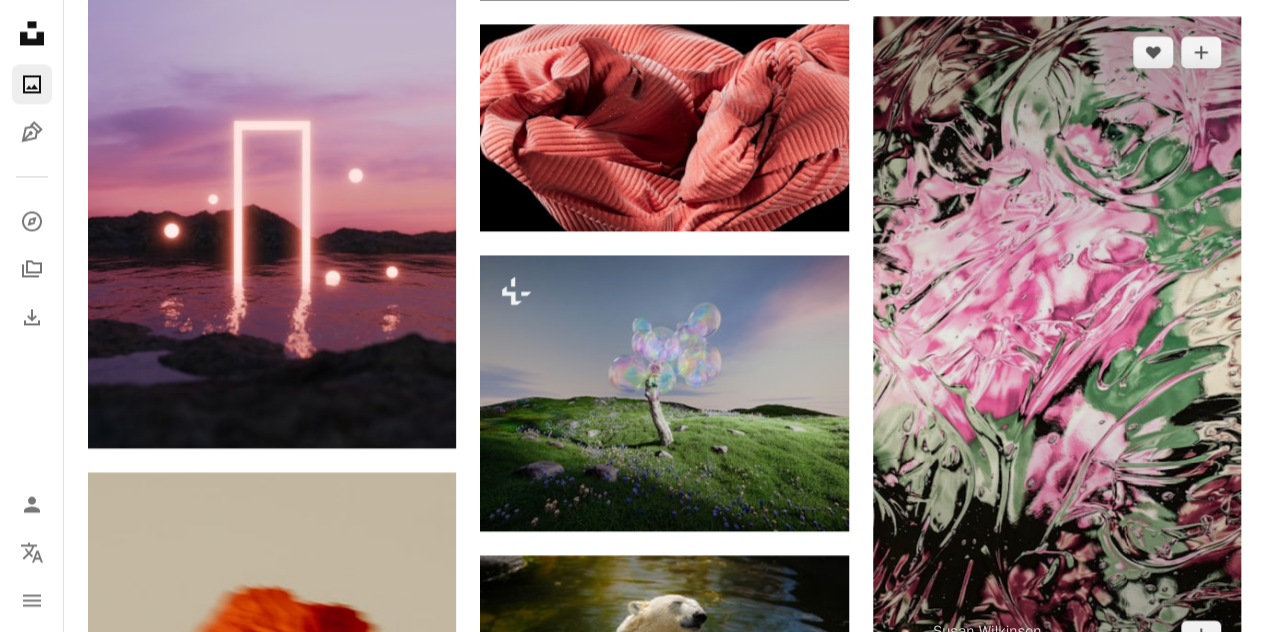click at bounding box center [1057, 344] 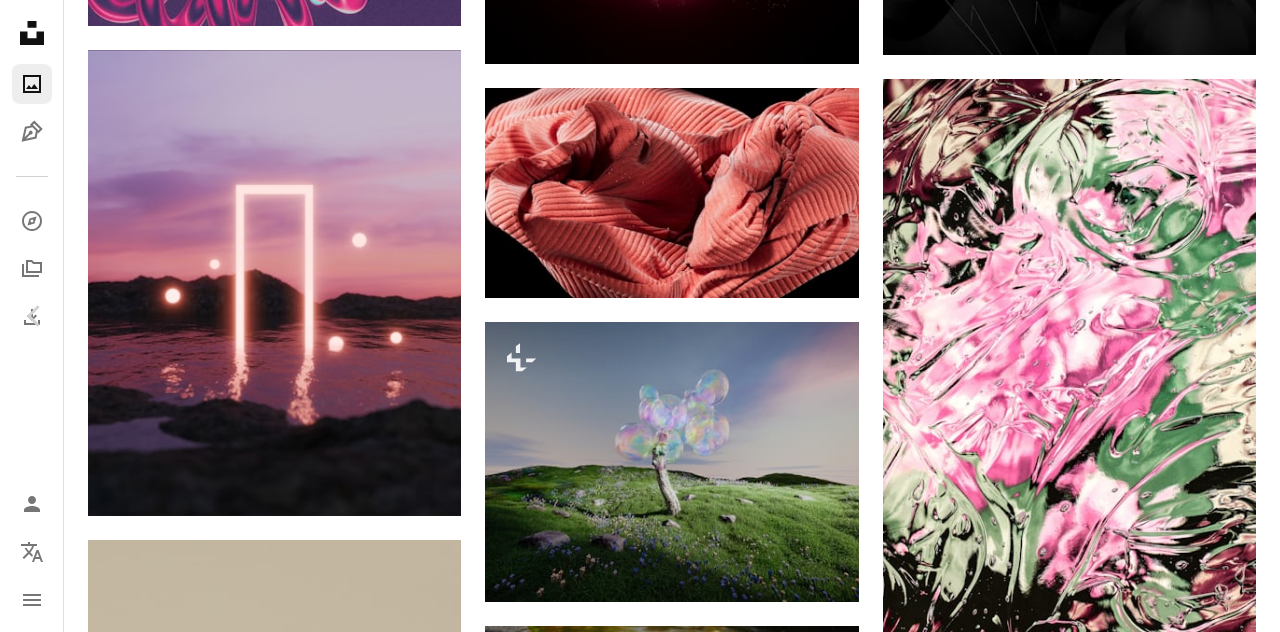 click on "An X shape Chevron left Chevron right [NAME] [NAME] Disponível para contratação A checkmark inside of a circle A heart A plus sign Baixar gratuitamente Chevron down Zoom in Visualizações 243.141 Downloads 1.185 A forward-right arrow Compartilhar Info icon Informações More Actions Calendar outlined Publicada  há [TIME] Camera Canon, EOS 2000D Safety Uso gratuito sob a  Licença da Unsplash papel de parede fundo abstrair floral experimental aquoso mulher arte humano pintura fêmea adulto roxo ao ar livre arte moderna Gráficos cabeça Imagens Creative Commons Pesquise imagens premium relacionadas na iStock  |  Economize 20% com o código UNSPLASH20 Ver mais na iStock  ↗ Imagens relacionadas A heart A plus sign [NAME] [NAME] Arrow pointing down Plus sign for Unsplash+ A heart A plus sign [NAME] [NAME] Para  Unsplash+ A lock Baixar A heart A plus sign [NAME] [NAME] Disponível para contratação A checkmark inside of a circle Arrow pointing down A heart A plus sign [NAME] [NAME] A heart" at bounding box center [640, 3793] 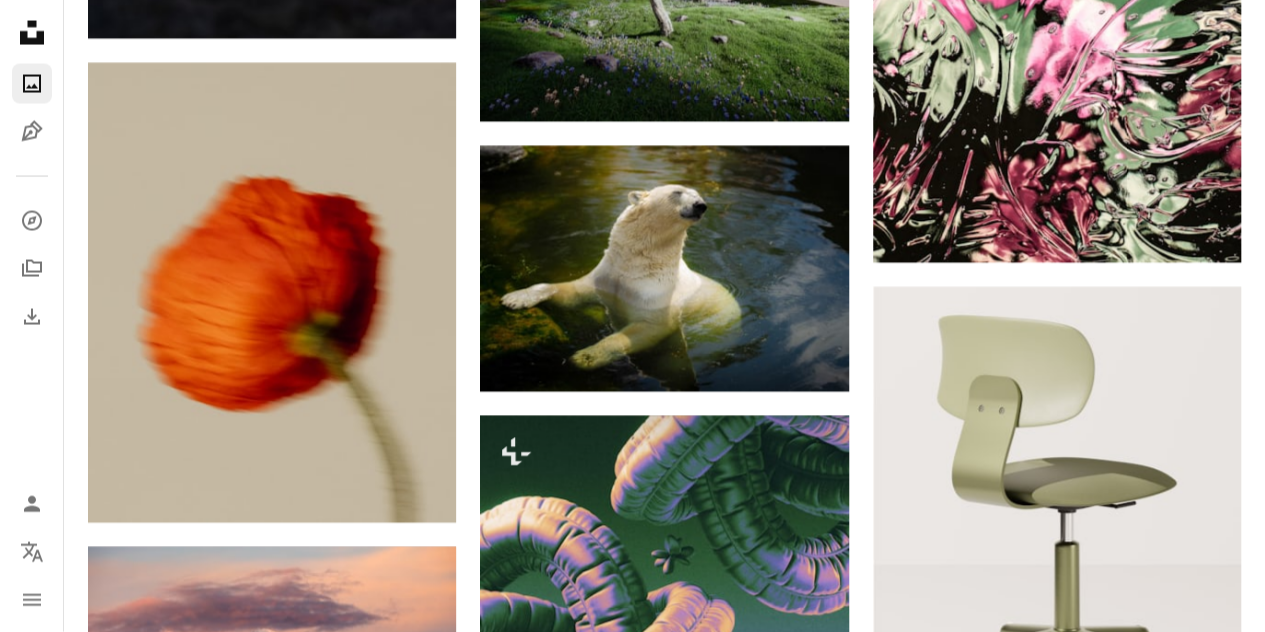 scroll, scrollTop: 5944, scrollLeft: 0, axis: vertical 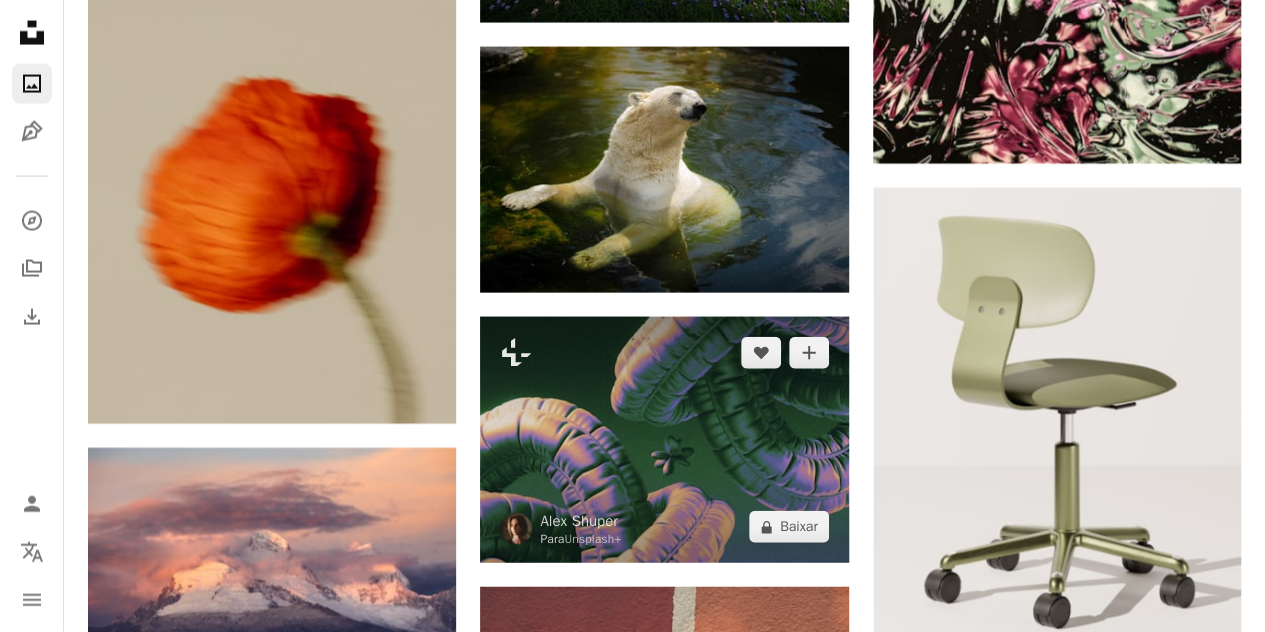 click at bounding box center (664, 440) 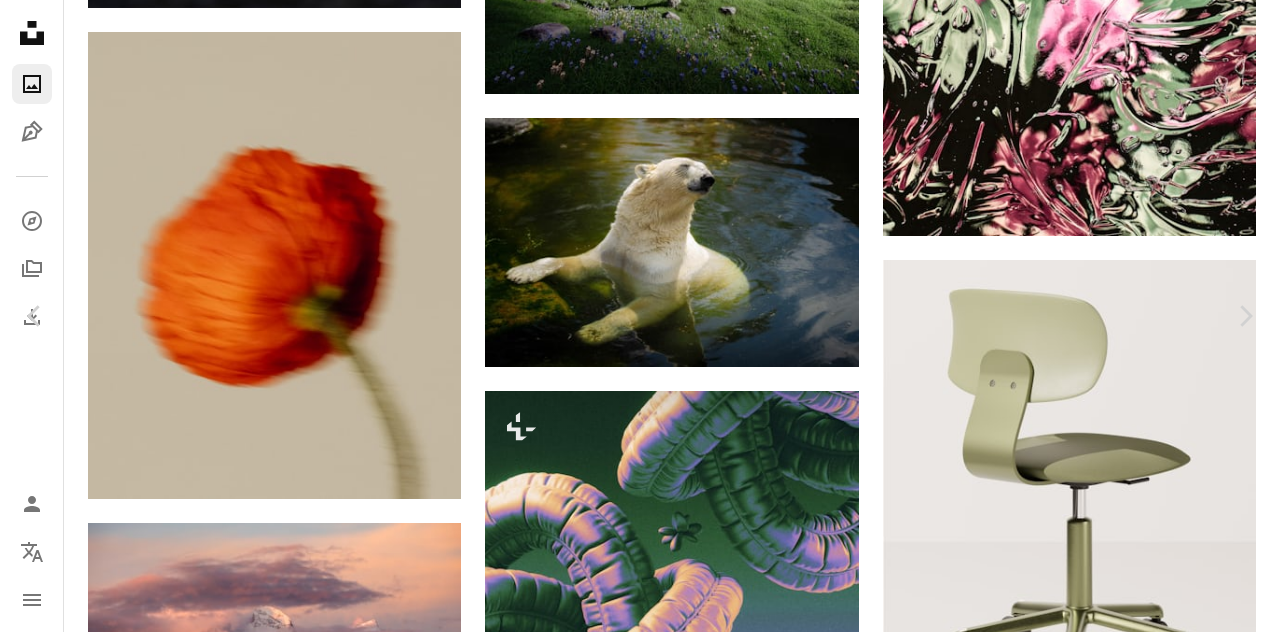 click on "An X shape Chevron left Chevron right [FIRST] [LAST] Para Unsplash+ A heart A plus sign A lock Baixar Zoom in Destaque em Wallpapers A forward-right arrow Compartilhar More Actions Abstrair › Textura Calendar outlined Publicada há [TIME] Safety Com a Licença da Unsplash+ papel de parede fundo abstrair vindima minimalista pano de fundo retrô Renderização 3D imagem digital Wallpapers Fundos Arte digital grão papel de parede retrô nostalgia Arte 3D grão de filme nostálgico Imagem 3D Processa Imagens Creative Commons Desta série Chevron right Plus sign for Unsplash+ Plus sign for Unsplash+ Plus sign for Unsplash+ Plus sign for Unsplash+ Plus sign for Unsplash+ Imagens relacionadas Plus sign for Unsplash+ A heart A plus sign [FIRST] [LAST] Para Unsplash+ A lock Baixar Plus sign for Unsplash+ A heart A plus sign [FIRST] [LAST] Para Unsplash+ A lock Baixar Plus sign for Unsplash+ A heart A plus sign [FIRST] Para Unsplash+ A lock Baixar Plus sign for Unsplash+ A heart A plus sign [FIRST] [LAST] Para" at bounding box center [640, 3285] 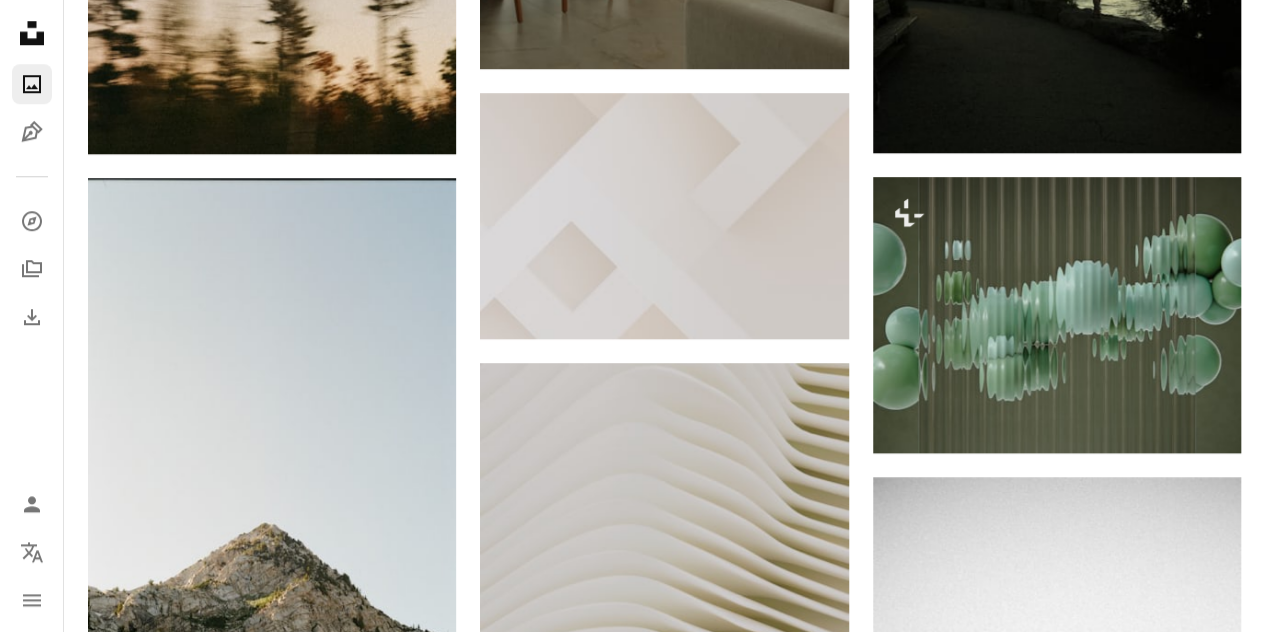 scroll, scrollTop: 8552, scrollLeft: 0, axis: vertical 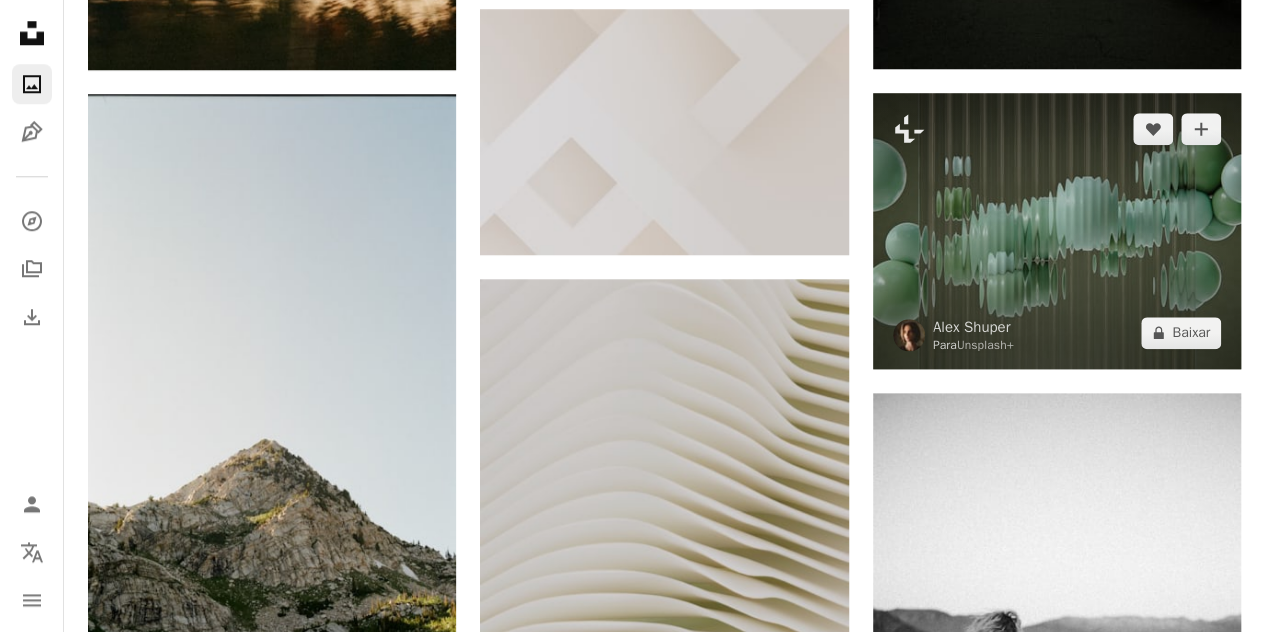 click at bounding box center [1057, 231] 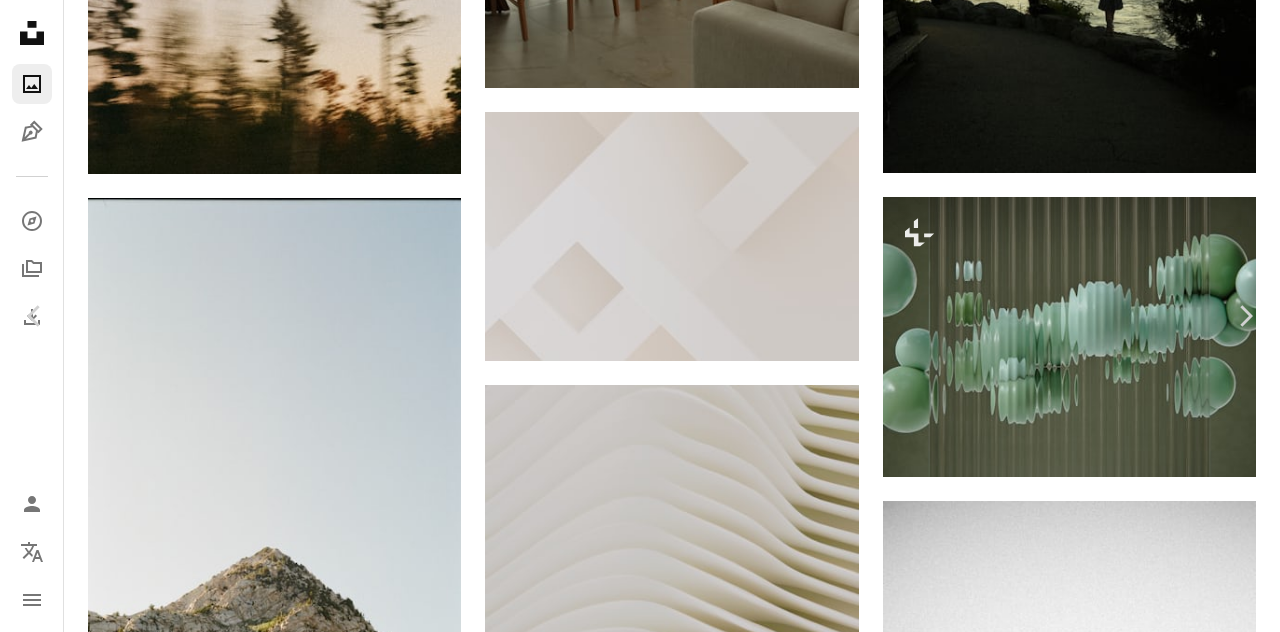 click on "An X shape Chevron left Chevron right [FIRST] [LAST] Para  Unsplash+ A heart A plus sign A lock Baixar Zoom in A forward-right arrow Compartilhar More Actions Calendar outlined Publicada em  15 de maio de 2025 Safety Com a  Licença da Unsplash+ papel de parede fundo abstrair padrão minimalista vidro Renderização 3D imagem digital Arte digital Borrada Arte 3D vidro fosco distorção refração Imagem 3D distorcido veja através renderização digital vidro de junco obscuro Imagens Creative Commons Desta série Plus sign for Unsplash+ Imagens relacionadas Plus sign for Unsplash+ A heart A plus sign [FIRST] [LAST] Para  Unsplash+ A lock Baixar Plus sign for Unsplash+ A heart A plus sign Resource Database Para  Unsplash+ A lock Baixar Plus sign for Unsplash+ A heart A plus sign [FIRST] [LAST] Para  Unsplash+ A lock Baixar Plus sign for Unsplash+ A heart A plus sign [FIRST] [LAST] Para  Unsplash+ A lock Baixar Plus sign for Unsplash+ A heart A plus sign Spacepixel Creative Para  Unsplash+ A lock Baixar A heart Para" at bounding box center [640, 4350] 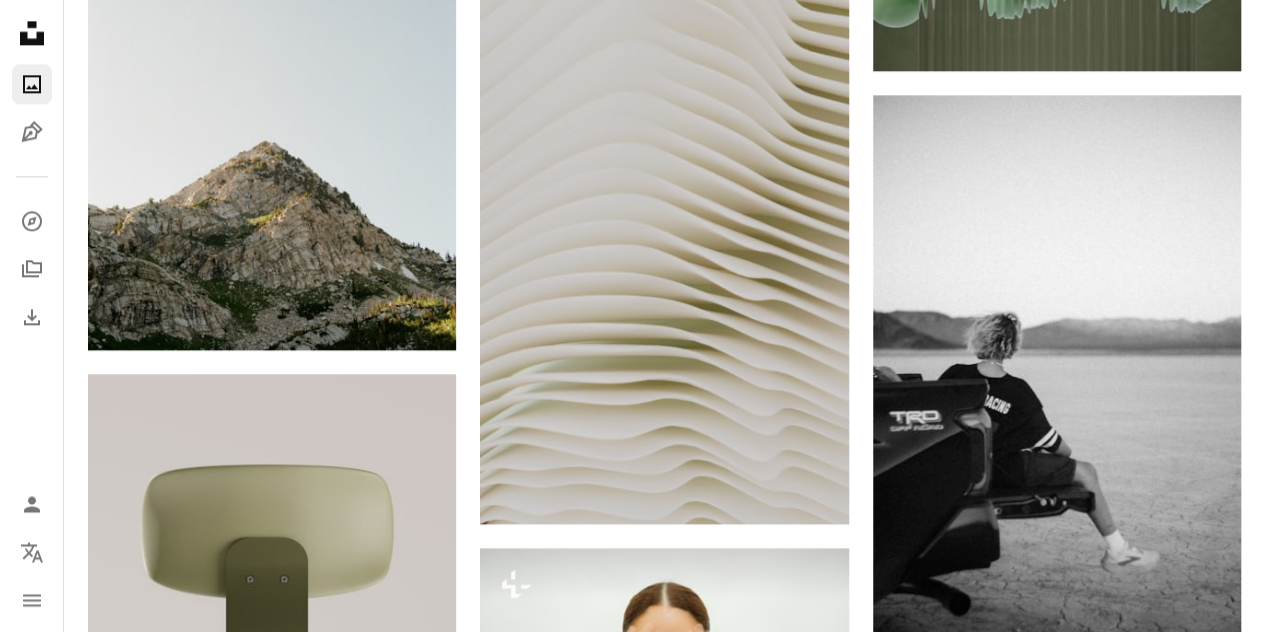 scroll, scrollTop: 8976, scrollLeft: 0, axis: vertical 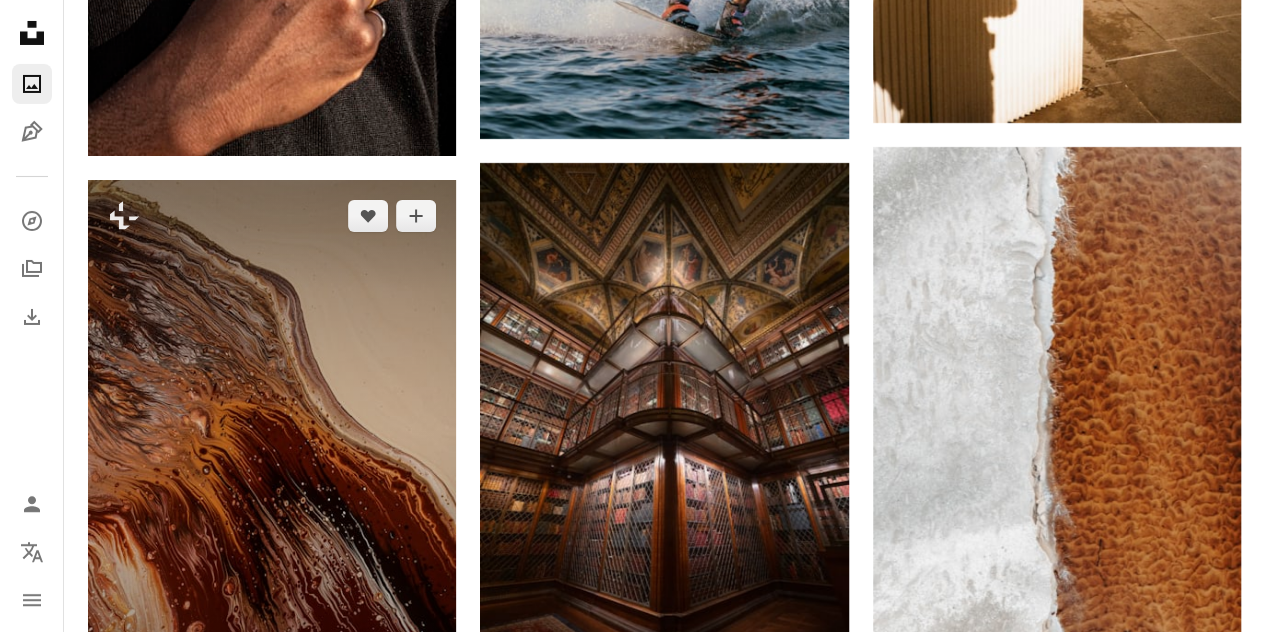 click at bounding box center [272, 456] 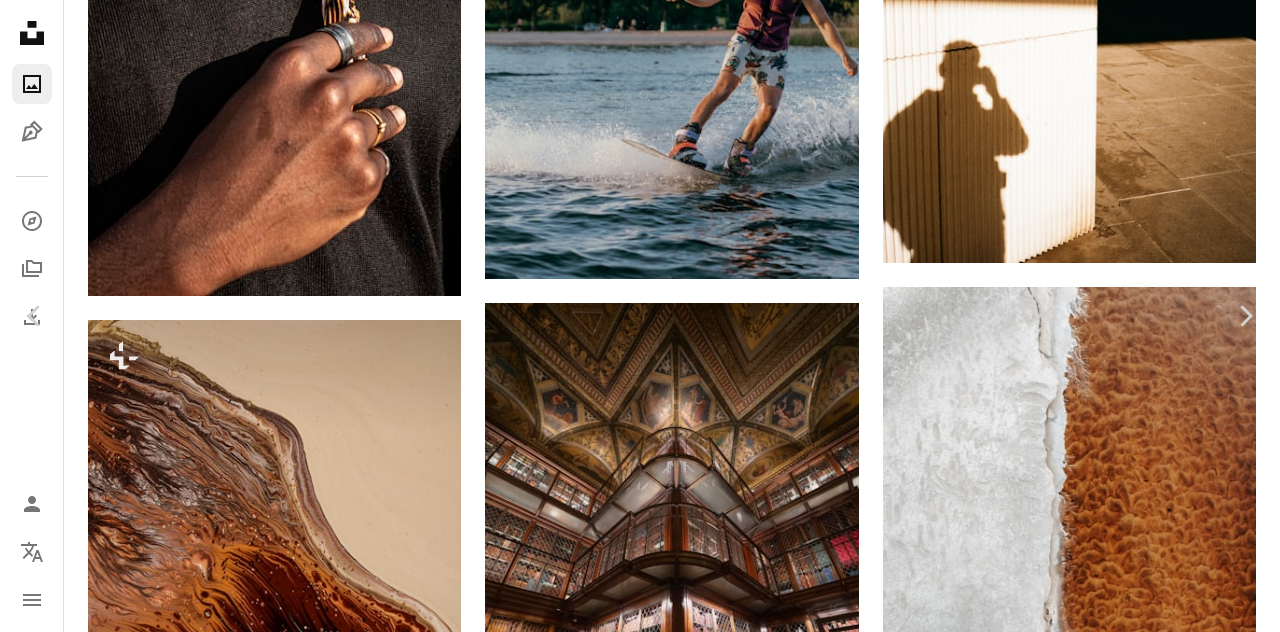 click on "An X shape Chevron left Chevron right [FIRST] [LAST] Para Unsplash+ A heart A plus sign A lock Baixar Zoom in A forward-right arrow Compartilhar More Actions Calendar outlined Publicada em [DATE] Safety Com a Licença da Unsplash+ papel de parede fundo abstrair textura arte pintura padrão Wallpapers papel de parede para celular líquido fluir abstração acrílico tinta acrílica arte líquida Derramamento verter derramamento de tinta Fundos de tela em HD Desta série Chevron right Plus sign for Unsplash+ Plus sign for Unsplash+ Plus sign for Unsplash+ Plus sign for Unsplash+ Plus sign for Unsplash+ Plus sign for Unsplash+ Plus sign for Unsplash+ Plus sign for Unsplash+ Plus sign for Unsplash+ Plus sign for Unsplash+ Imagens relacionadas Plus sign for Unsplash+ A heart A plus sign [FIRST] [LAST] Para Unsplash+ A lock Baixar Plus sign for Unsplash+ A heart A plus sign [FIRST] [LAST] Para Unsplash+ A lock Baixar Plus sign for Unsplash+ A heart A plus sign [FIRST] [LAST] Para" at bounding box center (640, 3496) 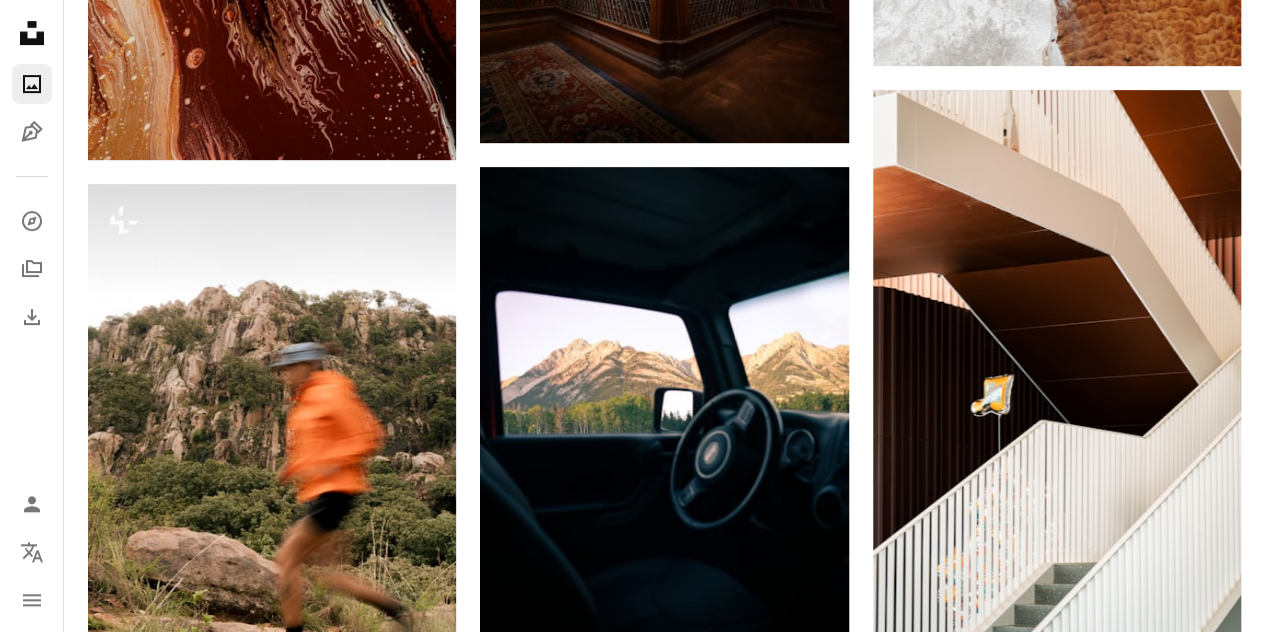 scroll, scrollTop: 11947, scrollLeft: 0, axis: vertical 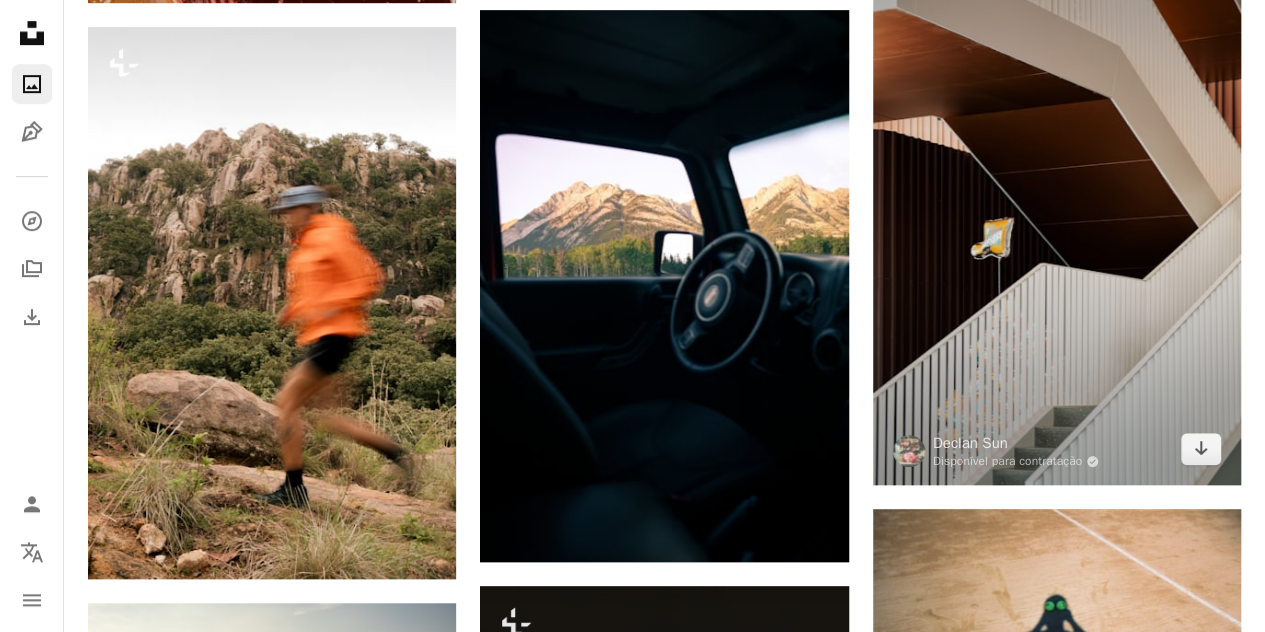 click at bounding box center (1057, 209) 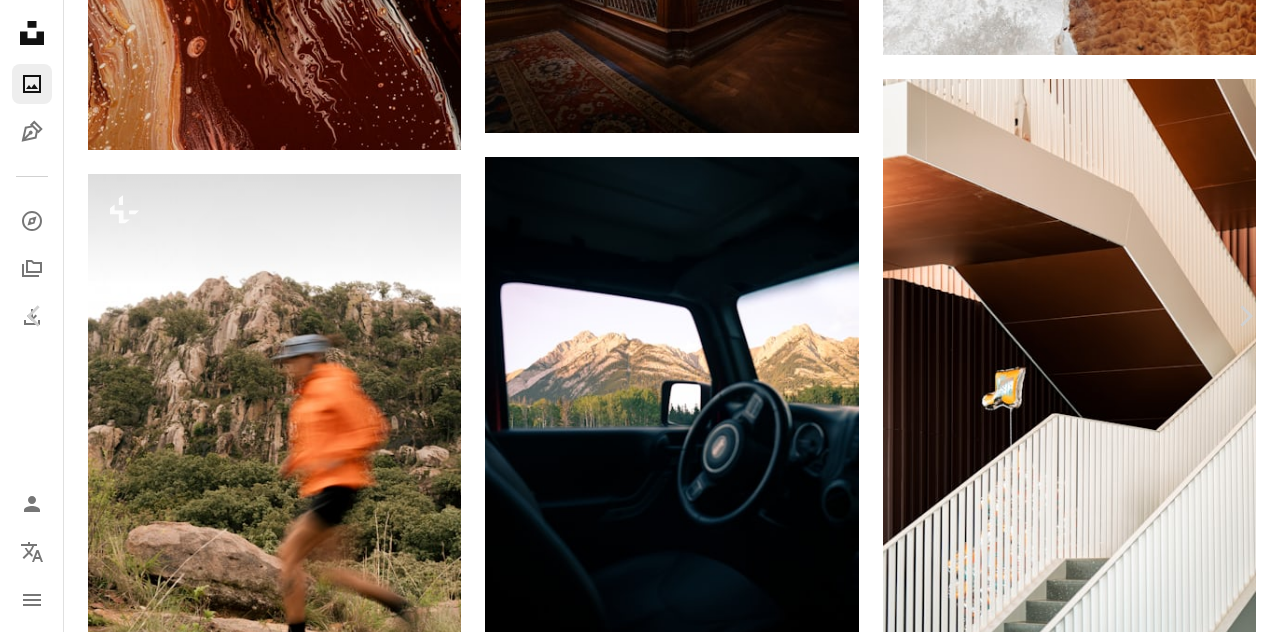 click on "An X shape Chevron left Chevron right [FIRST] Disponível para contratação A checkmark inside of a circle A heart A plus sign Baixar gratuitamente Chevron down Zoom in Visualizações [NUMBER] Downloads [NUMBER] A forward-right arrow Compartilhar Info icon Informações More Actions A map marker The West Bund Grand Theatre, Xuhui, Shanghai, China Calendar outlined Publicada há [TIME] Camera SONY, ILCE-7RM5 Safety Uso gratuito sob a Licença da Unsplash negócio edifício arquitetura interior Branco Interior marrom balão linha escadaria escada casa Design de interiores madeira China Xangai habitação dentro saguão corrimão Fotos de stock gratuitas Pesquise imagens premium relacionadas na iStock | Economize 20% com o código UNSPLASH20 Ver mais na iStock ↗ Imagens relacionadas A heart A plus sign [FIRST] [LAST] Disponível para contratação A checkmark inside of a circle Arrow pointing down A heart A plus sign [FIRST] [LAST] Disponível para contratação A checkmark inside of a circle A heart Para" at bounding box center (640, 4210) 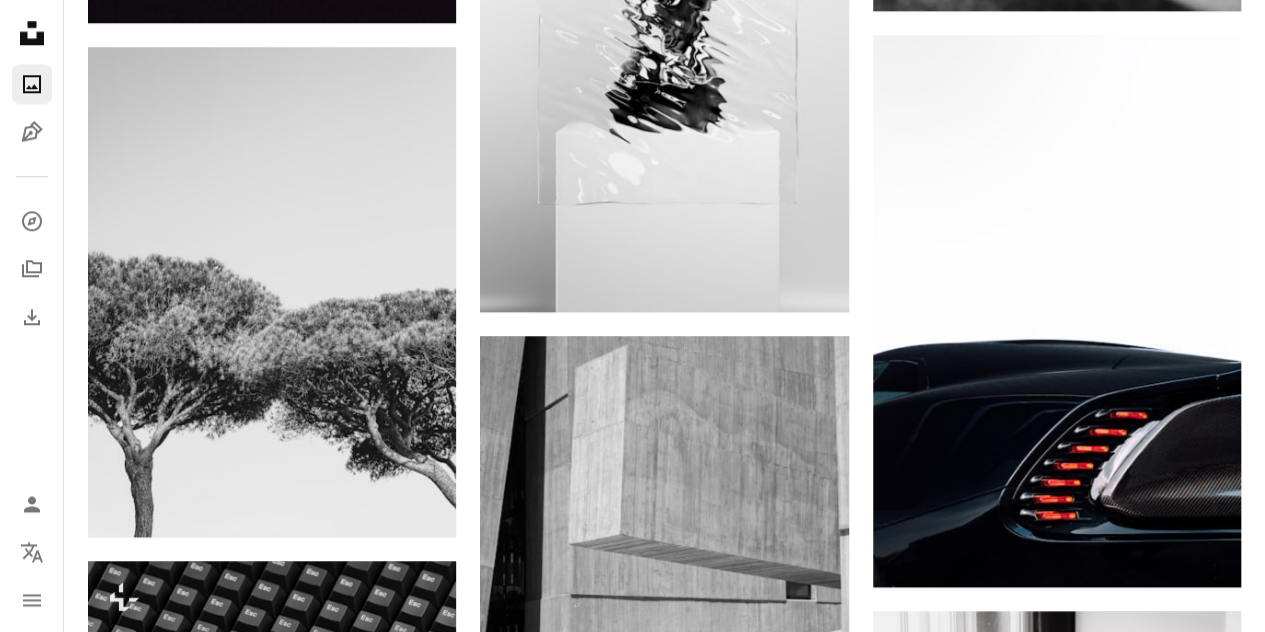 scroll, scrollTop: 1109, scrollLeft: 0, axis: vertical 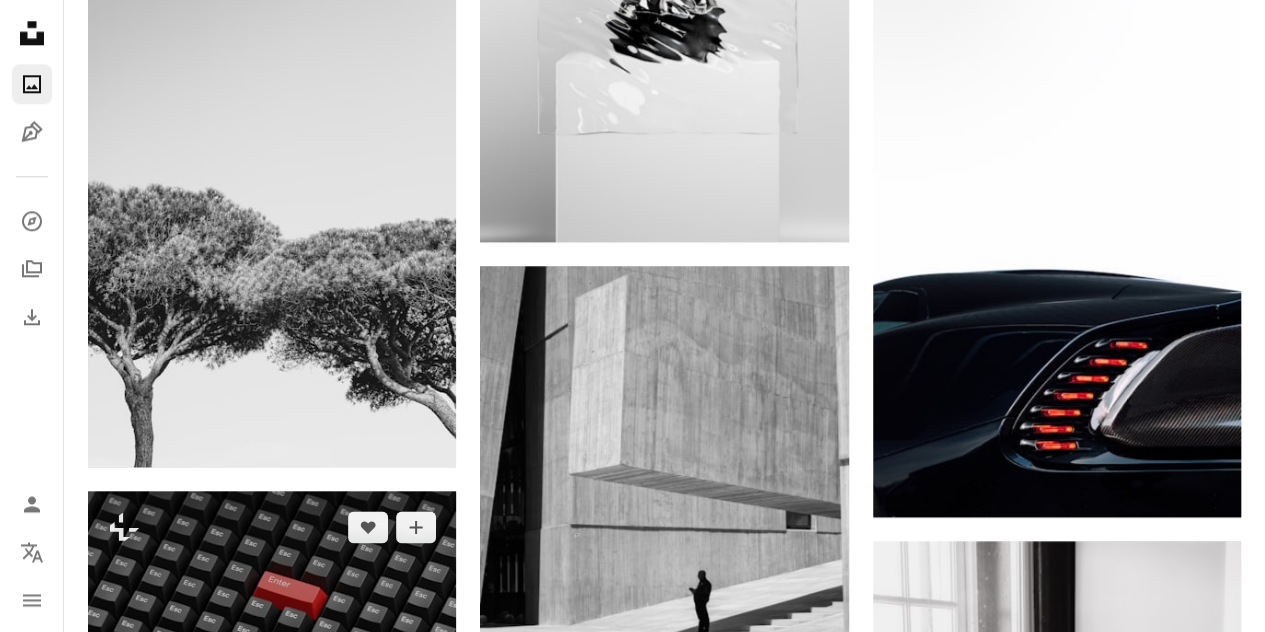 click at bounding box center [272, 592] 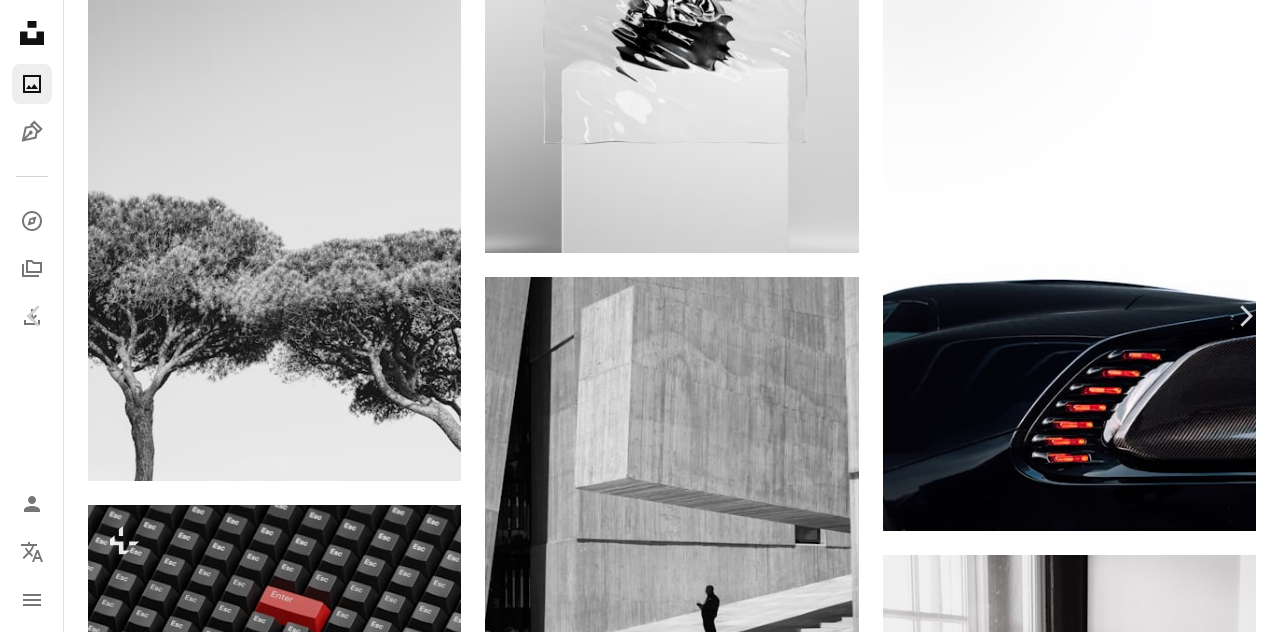 click on "An X shape Chevron left Chevron right [FIRST] [LAST] Para Unsplash+ A heart A plus sign A lock Baixar Zoom in A forward-right arrow Compartilhar More Actions Calendar outlined Publicada em [DATE] Safety Com a Licença da Unsplash+ Renderização 3D teclado único destacar-se individual destacando-se Diferenças individualidade singularidade separado Fotos de stock gratuitas Imagens relacionadas Plus sign for Unsplash+ A heart A plus sign [FIRST] [LAST] Para Unsplash+ A lock Baixar Plus sign for Unsplash+ A heart A plus sign Getty Images Para Unsplash+ A lock Baixar Plus sign for Unsplash+ A heart A plus sign [FIRST] Para Unsplash+ A lock Baixar Plus sign for Unsplash+ A heart A plus sign [FIRST] [LAST] Para Unsplash+ A lock Baixar Plus sign for Unsplash+ A heart A plus sign [FIRST] [LAST] Para Unsplash+ A lock Baixar Plus sign for Unsplash+ A heart A plus sign Getty Images Para Unsplash+ A lock Baixar Plus sign for Unsplash+ A heart A plus sign [FIRST] [LAST] Para Unsplash+ A lock Baixar A heart" at bounding box center (640, 15048) 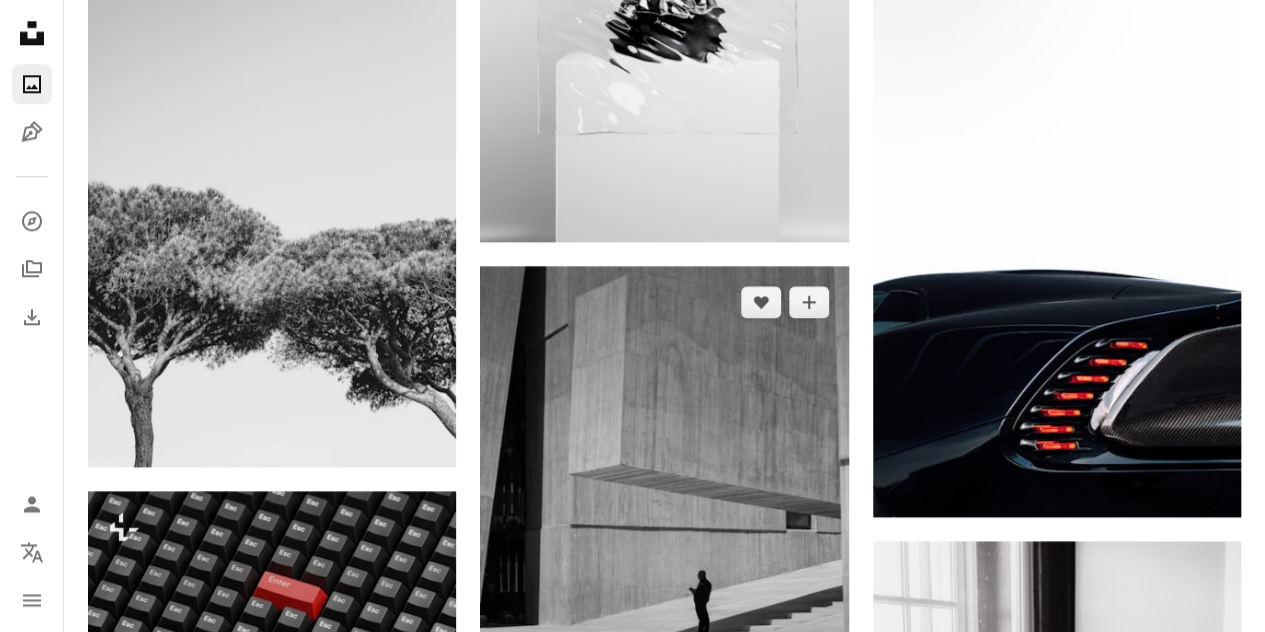 click at bounding box center (664, 542) 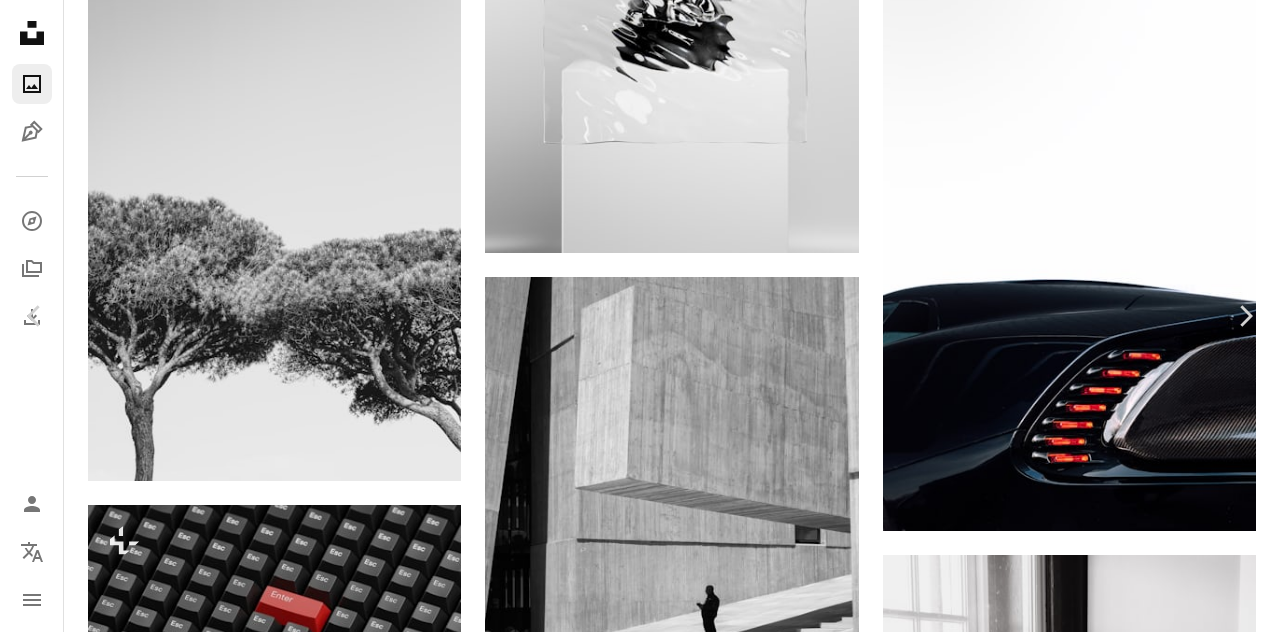 click on "An X shape Chevron left Chevron right [FIRST] Disponível para contratação A checkmark inside of a circle A heart A plus sign Baixar gratuitamente Chevron down Zoom in Visualizações [NUMBER] Downloads [NUMBER] Destaque em Povo , Fotografia de Rua A forward-right arrow Compartilhar Info icon Informações More Actions Calendar outlined Publicada há [TIME] Camera FUJIFILM, X-T5 Safety Uso gratuito sob a Licença da Unsplash retrato povo fotografia de rua humano caminho ambulante silhueta caminho sapato chão Revestimento casaco calçada pavimento luva corrimão corrimão Fotos de stock gratuitas Pesquise imagens premium relacionadas na iStock | Economize 20% com o código UNSPLASH20 Ver mais na iStock ↗ Imagens relacionadas A heart A plus sign [FIRST] [LAST] Arrow pointing down A heart A plus sign [FIRST] Arrow pointing down Plus sign for Unsplash+ A heart A plus sign [FIRST] Para Unsplash+ A lock Baixar A heart A plus sign aiokr chen Arrow pointing down A heart A plus sign [FIRST] [LAST] A heart" at bounding box center [640, 15048] 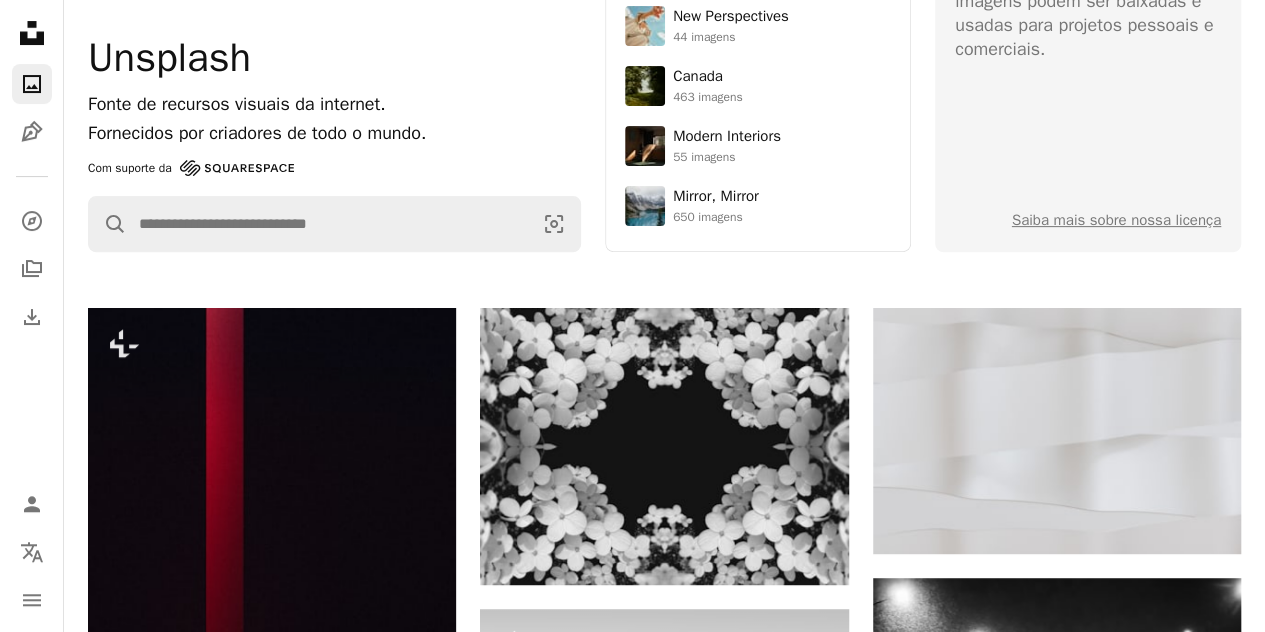 scroll, scrollTop: 0, scrollLeft: 0, axis: both 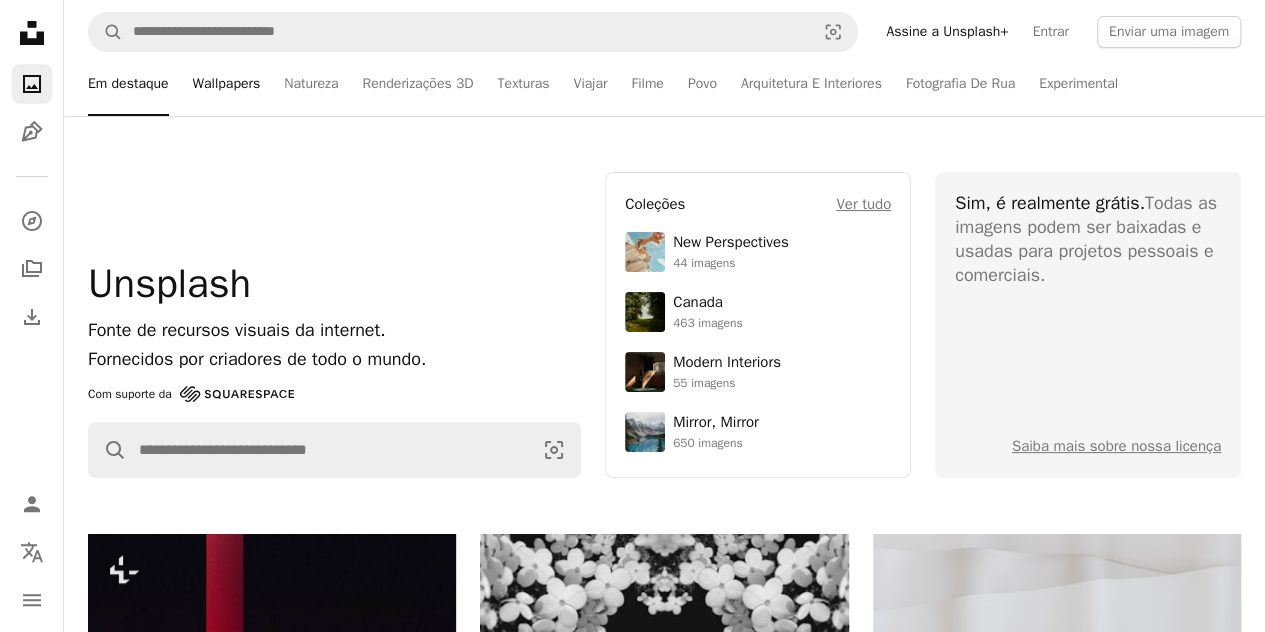 click on "Wallpapers" at bounding box center [227, 84] 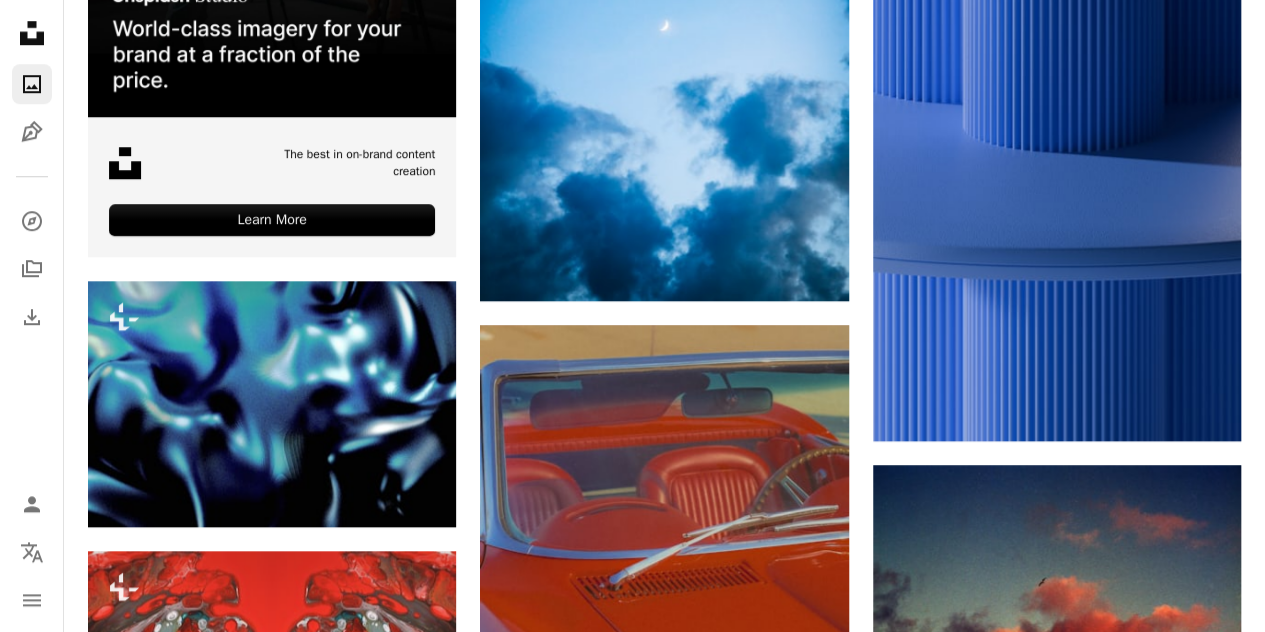 scroll, scrollTop: 912, scrollLeft: 0, axis: vertical 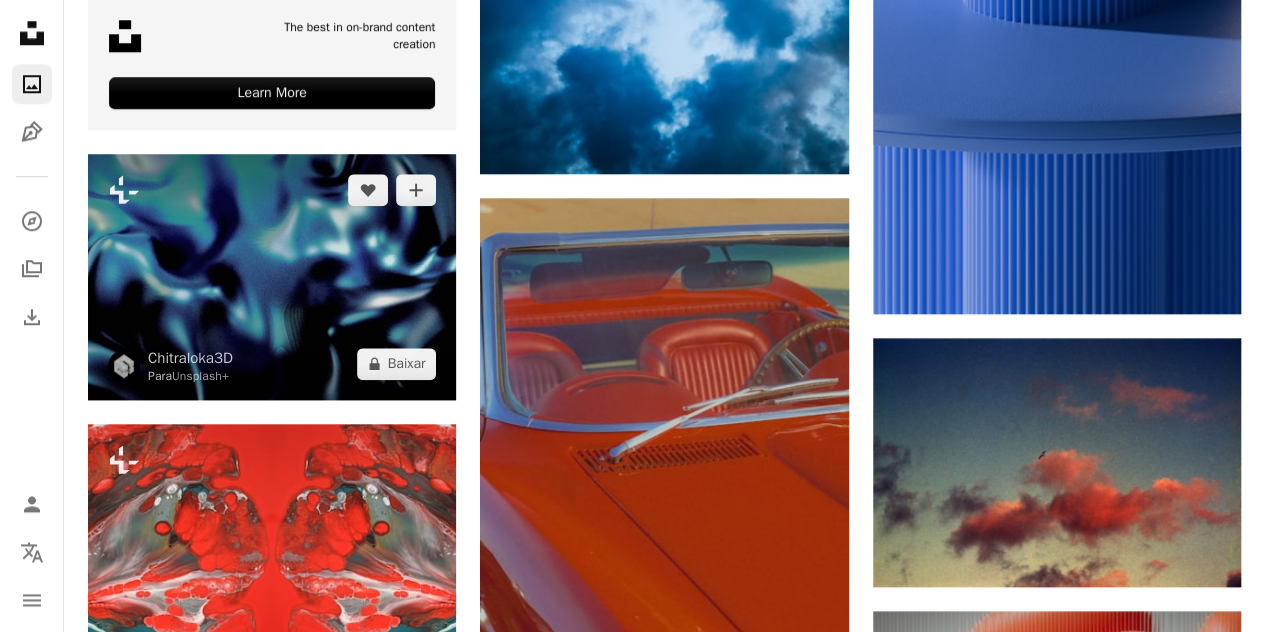 click at bounding box center [272, 277] 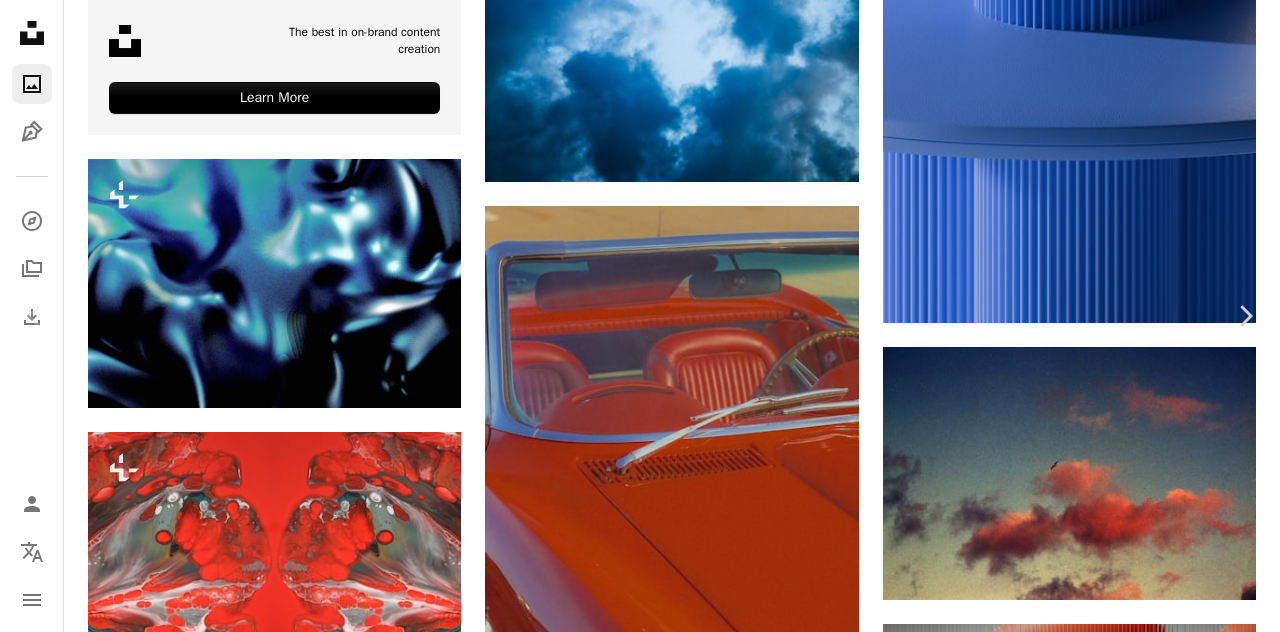 click on "Zoom in" at bounding box center (632, 3746) 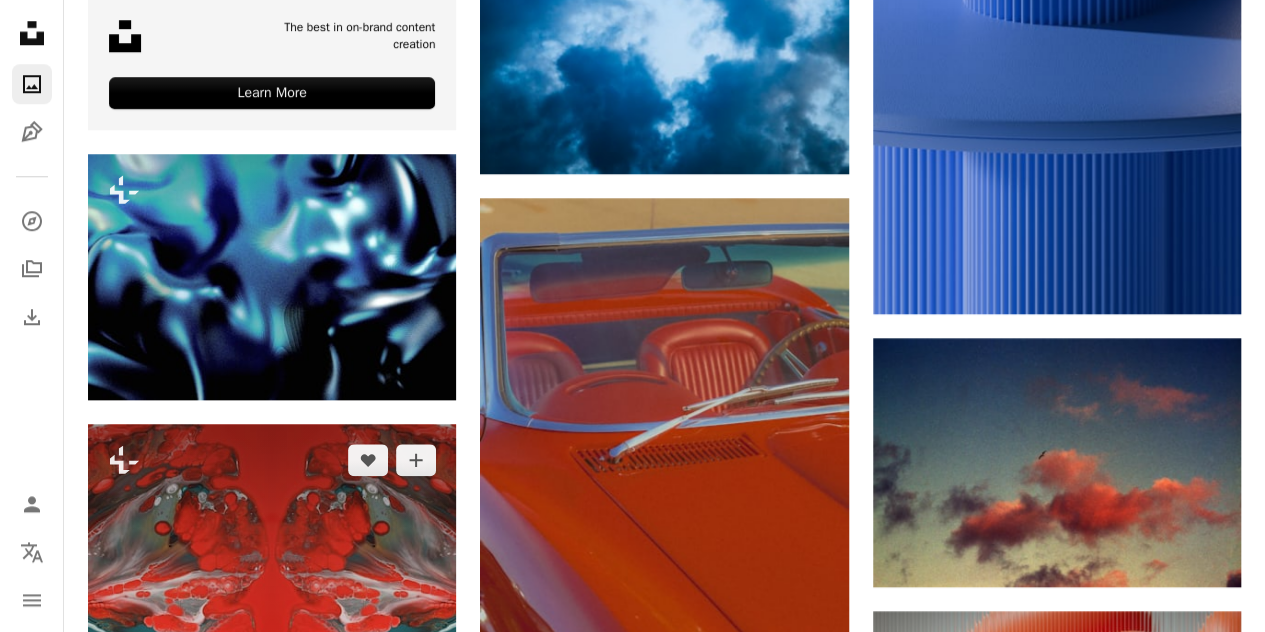 click at bounding box center [272, 700] 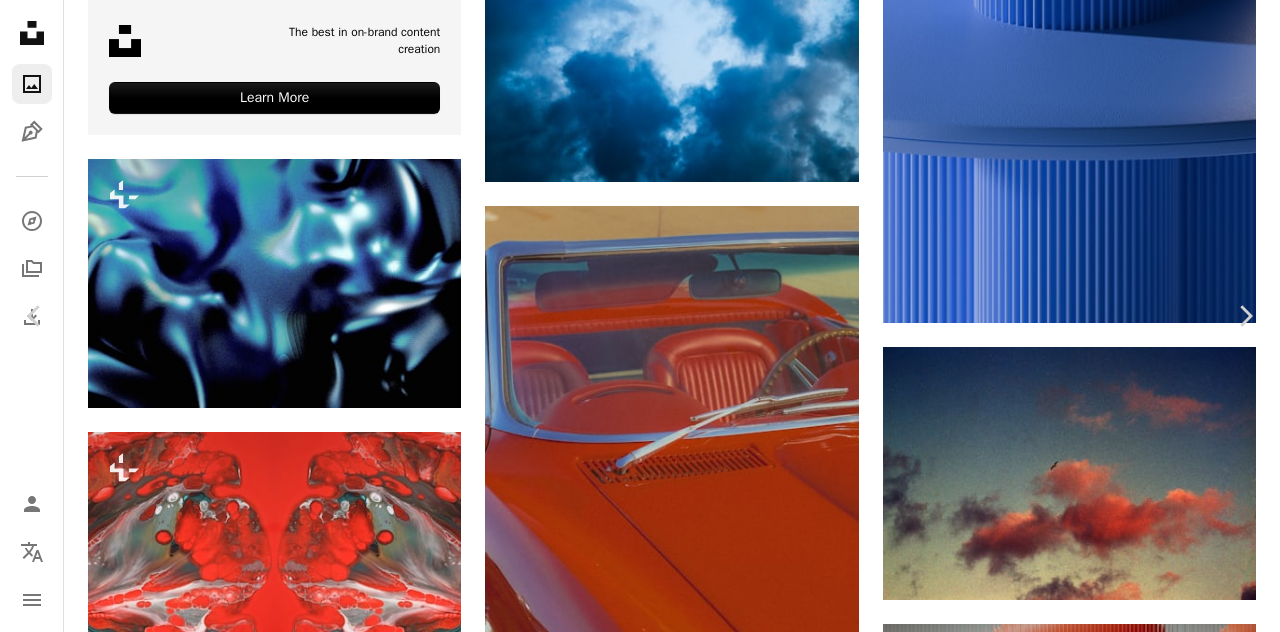 click on "A lock Baixar" at bounding box center [1130, 3415] 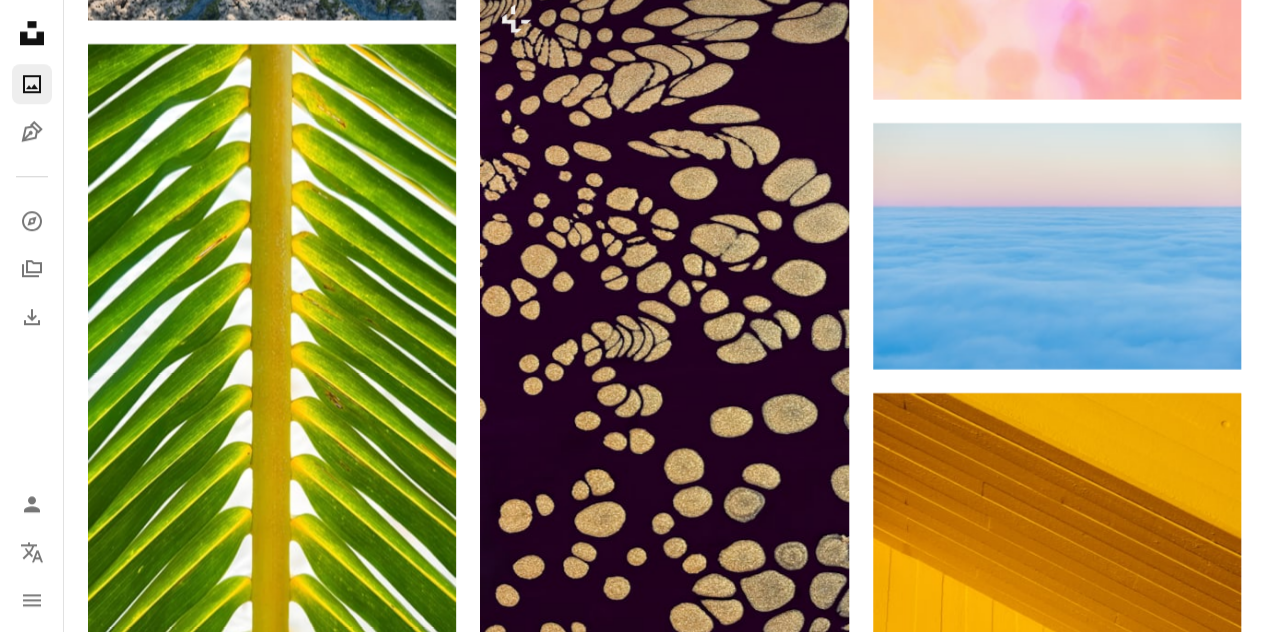 scroll, scrollTop: 8557, scrollLeft: 0, axis: vertical 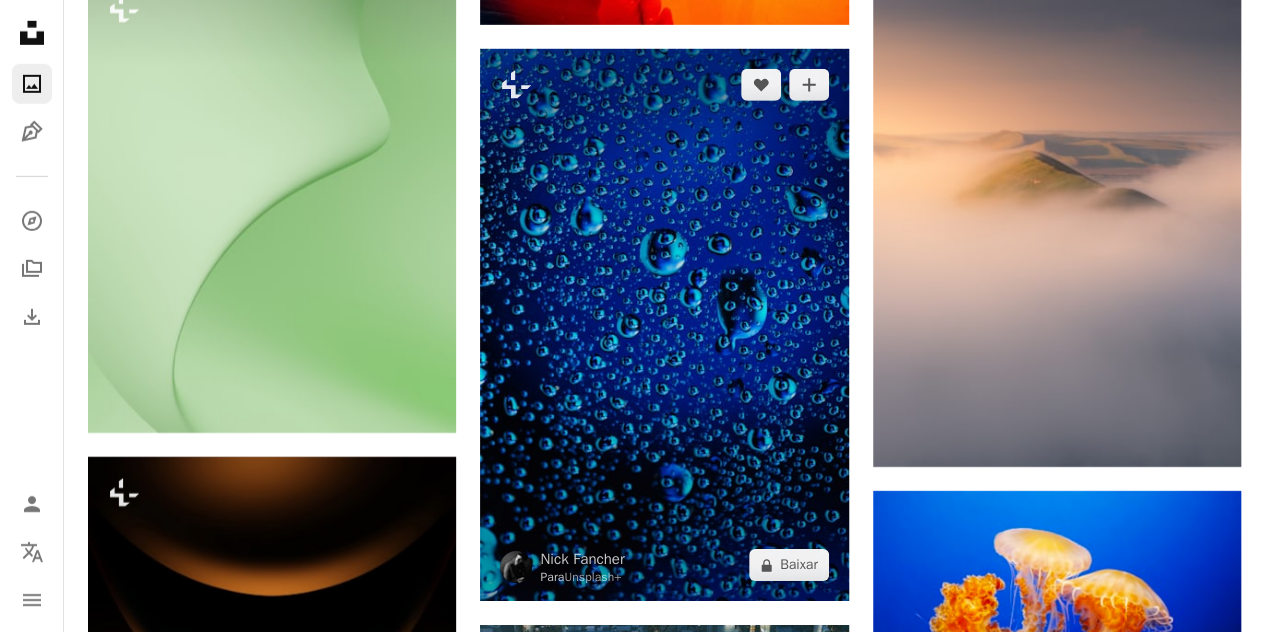 click at bounding box center (664, 325) 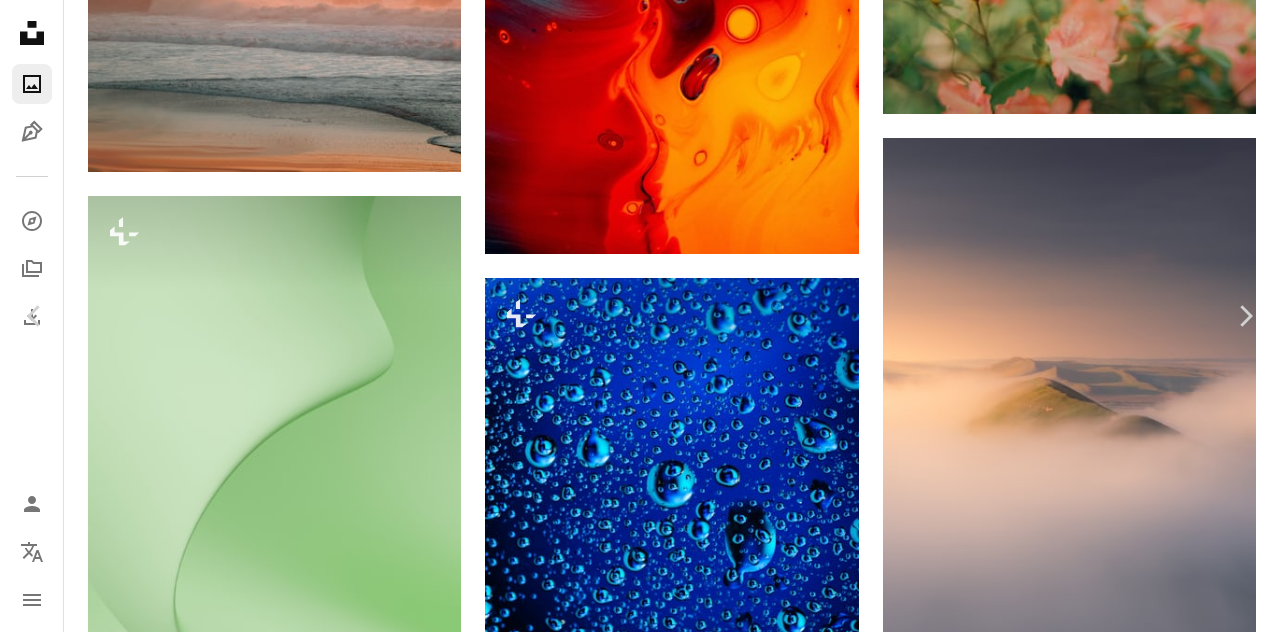 click on "An X shape Chevron left Chevron right [FIRST] [LAST] Para Unsplash+ A heart A plus sign A lock Baixar Zoom in Destaque em Wallpapers A forward-right arrow Compartilhar More Actions Calendar outlined Publicada em [DATE] Camera Canon, EOS R5 Safety Com a Licença da Unsplash+ retrato Wallpapers Fundos Bolhas chuvoso Chuva efeito vidro Gotículas Fotos gratuitas Desta série Chevron right Plus sign for Unsplash+ Plus sign for Unsplash+ Plus sign for Unsplash+ Plus sign for Unsplash+ Plus sign for Unsplash+ Plus sign for Unsplash+ Plus sign for Unsplash+ Plus sign for Unsplash+ Plus sign for Unsplash+ Plus sign for Unsplash+ Plus sign for Unsplash+ Plus sign for Unsplash+ Imagens relacionadas Plus sign for Unsplash+ A heart A plus sign [FIRST] [LAST] Para Unsplash+ A lock Baixar Plus sign for Unsplash+ A heart A plus sign [FIRST] [LAST] Para Unsplash+ A lock Baixar Plus sign for Unsplash+ A heart A plus sign [FIRST] [LAST] Para Unsplash+ A lock Baixar Plus sign for Unsplash+ A heart A plus sign [FIRST] [LAST] Para Unsplash+ A heart Para" at bounding box center [640, 4578] 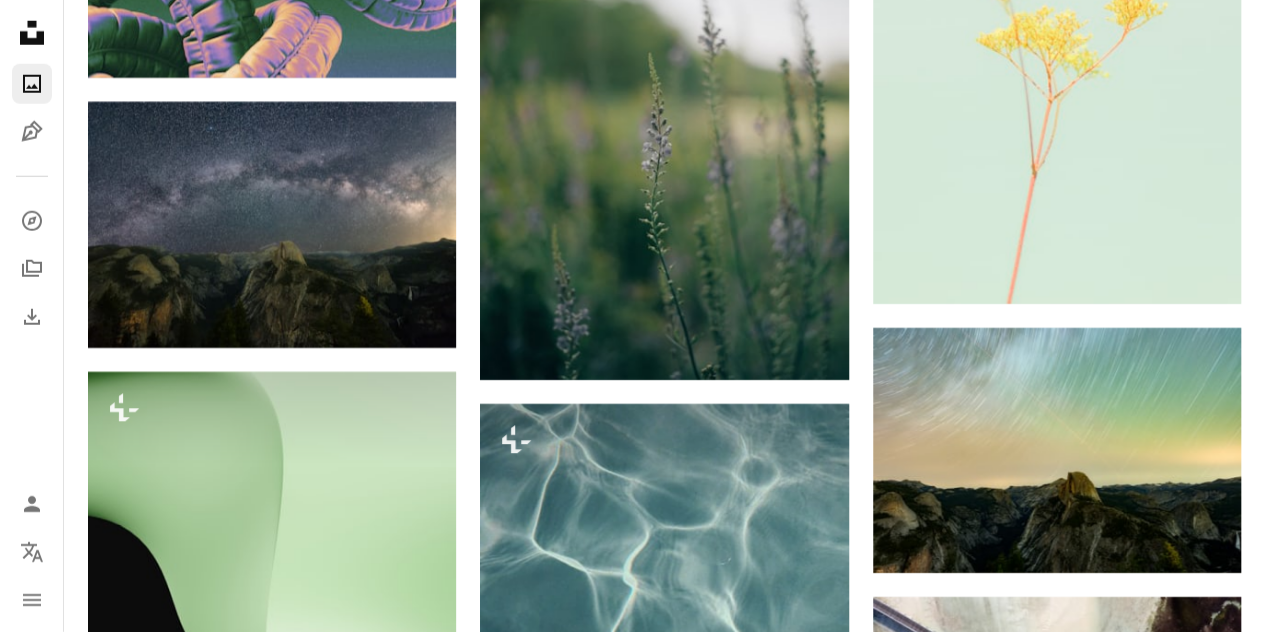 scroll, scrollTop: 0, scrollLeft: 0, axis: both 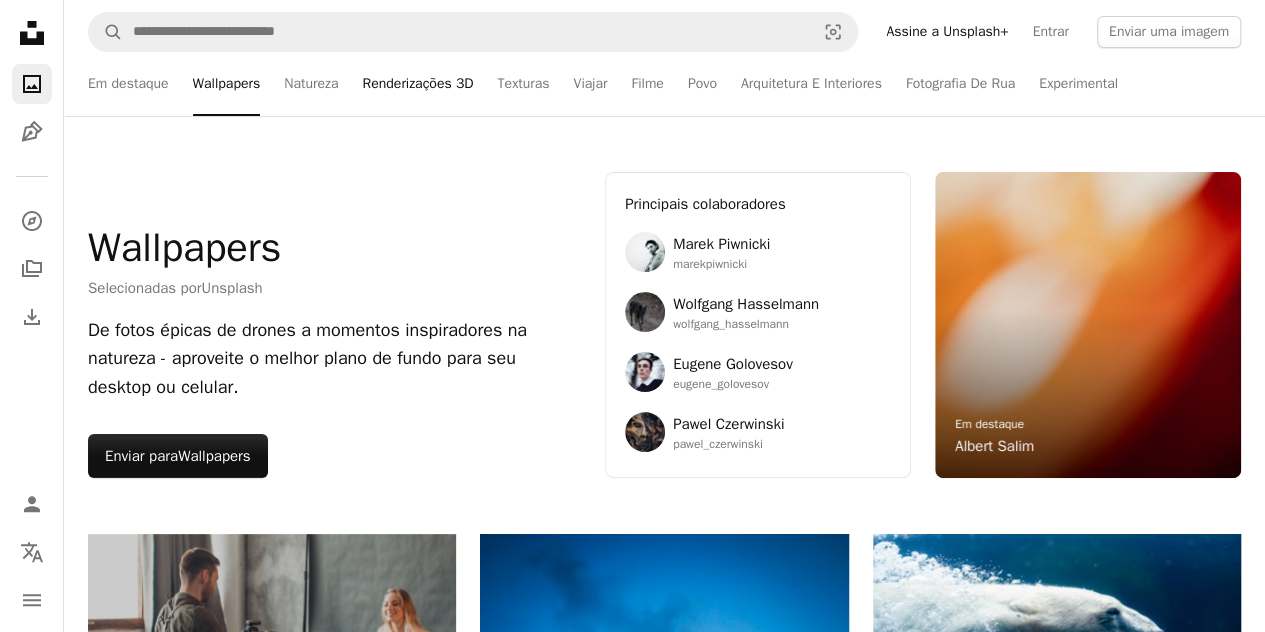 click on "Renderizações 3D" at bounding box center (417, 84) 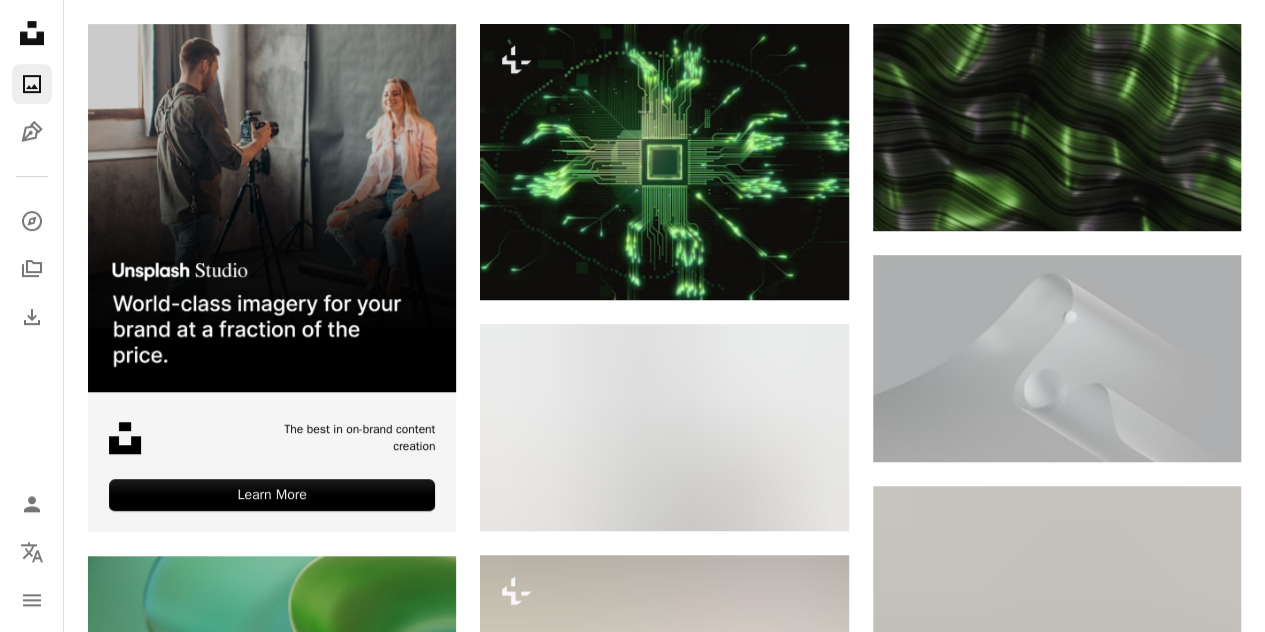 scroll, scrollTop: 532, scrollLeft: 0, axis: vertical 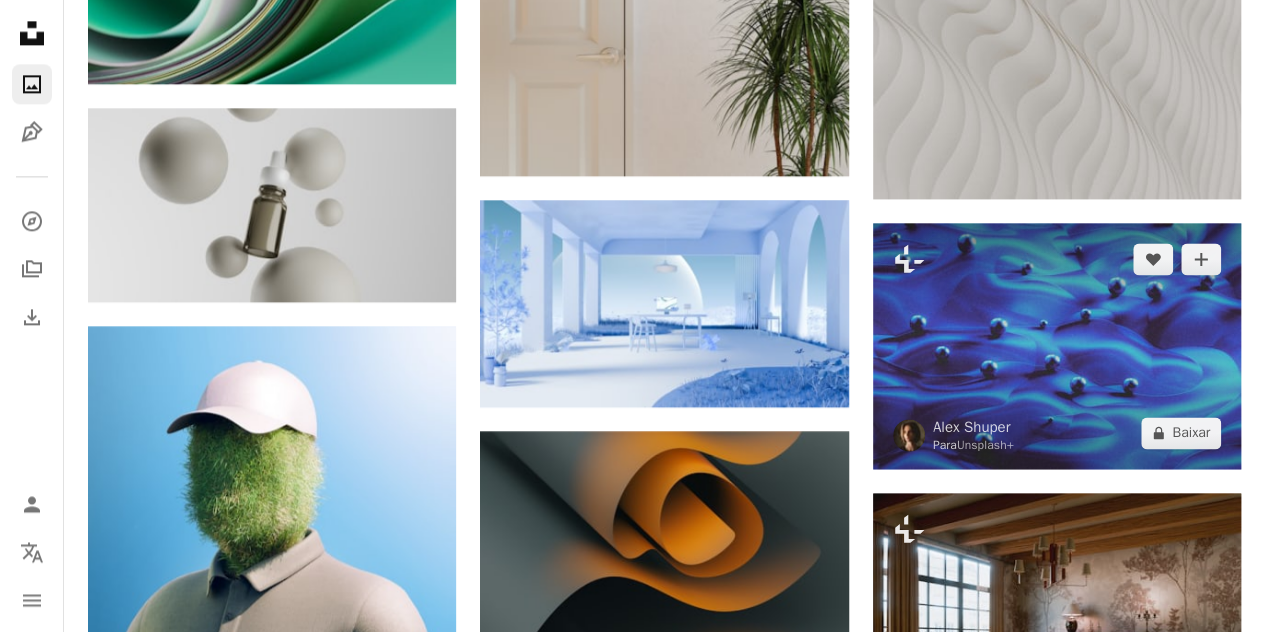click at bounding box center (1057, 346) 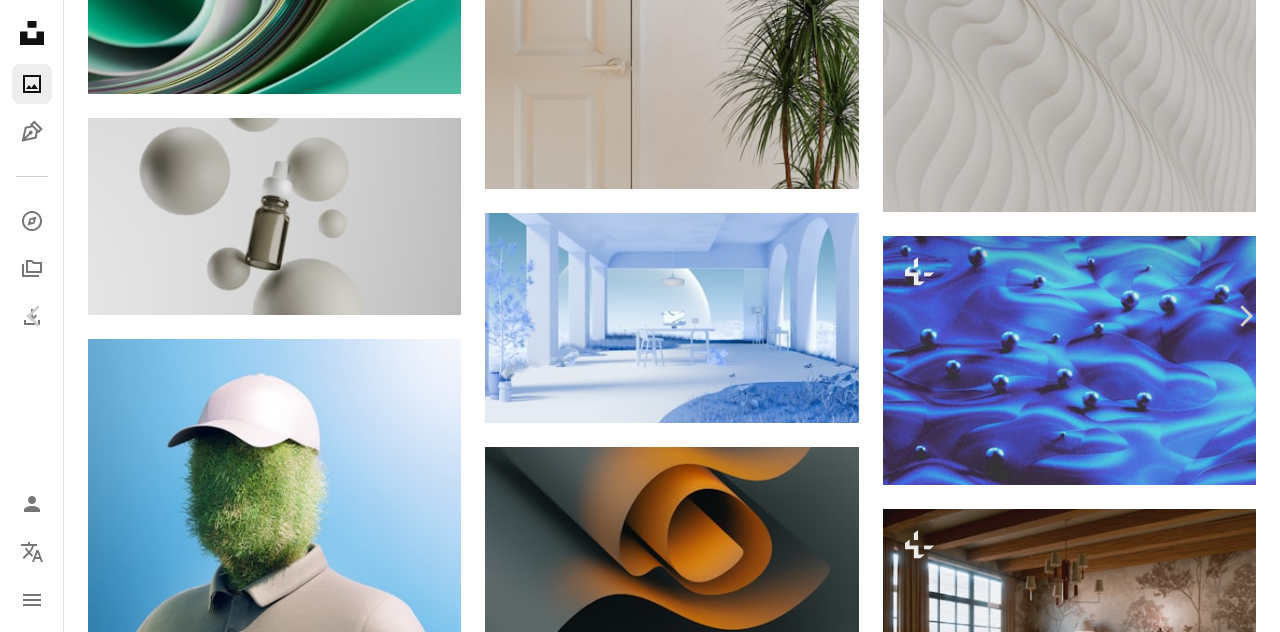 click on "An X shape Chevron left Chevron right [NAME] [NAME] Para  Unsplash+ A heart A plus sign A lock Baixar Zoom in Destaque em Renderizações 3D A forward-right arrow Compartilhar More Actions Calendar outlined Publicada  há [TIME] Safety Com a  Licença da Unsplash+ papel de parede fundo abstrair azul vindima minimalista pano de fundo retrô Renderização 3D imagem digital prestar Arte digital grão papel de parede retrô nostalgia Arte 3D grão de filme nostálgico Imagem 3D Processa Planos de fundo Desta série Chevron right Plus sign for Unsplash+ Plus sign for Unsplash+ Plus sign for Unsplash+ Plus sign for Unsplash+ Plus sign for Unsplash+ Imagens relacionadas Plus sign for Unsplash+ A heart A plus sign [NAME] [NAME] Para  Unsplash+ A lock Baixar Plus sign for Unsplash+ A heart A plus sign [NAME] [NAME] Para  Unsplash+ A lock Baixar Plus sign for Unsplash+ A heart A plus sign [NAME] [NAME] Para  Unsplash+ A lock Baixar Plus sign for Unsplash+ A heart A plus sign [NAME] [NAME] Para  Unsplash+ A lock Baixar" at bounding box center [640, 3261] 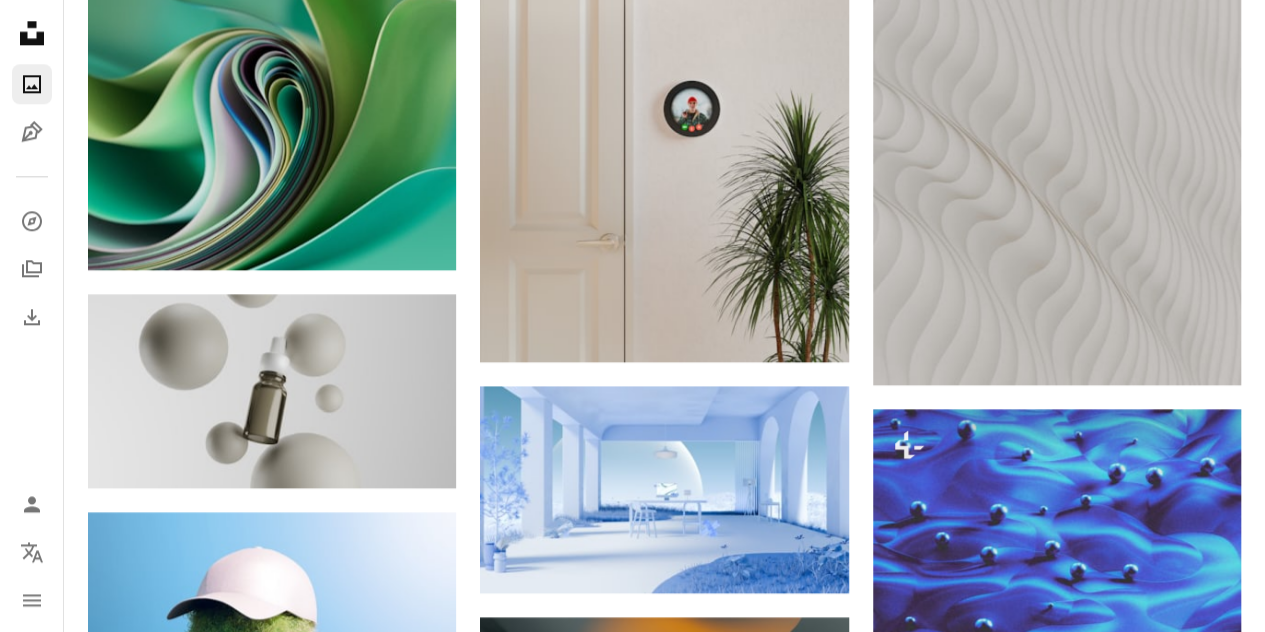 scroll, scrollTop: 0, scrollLeft: 0, axis: both 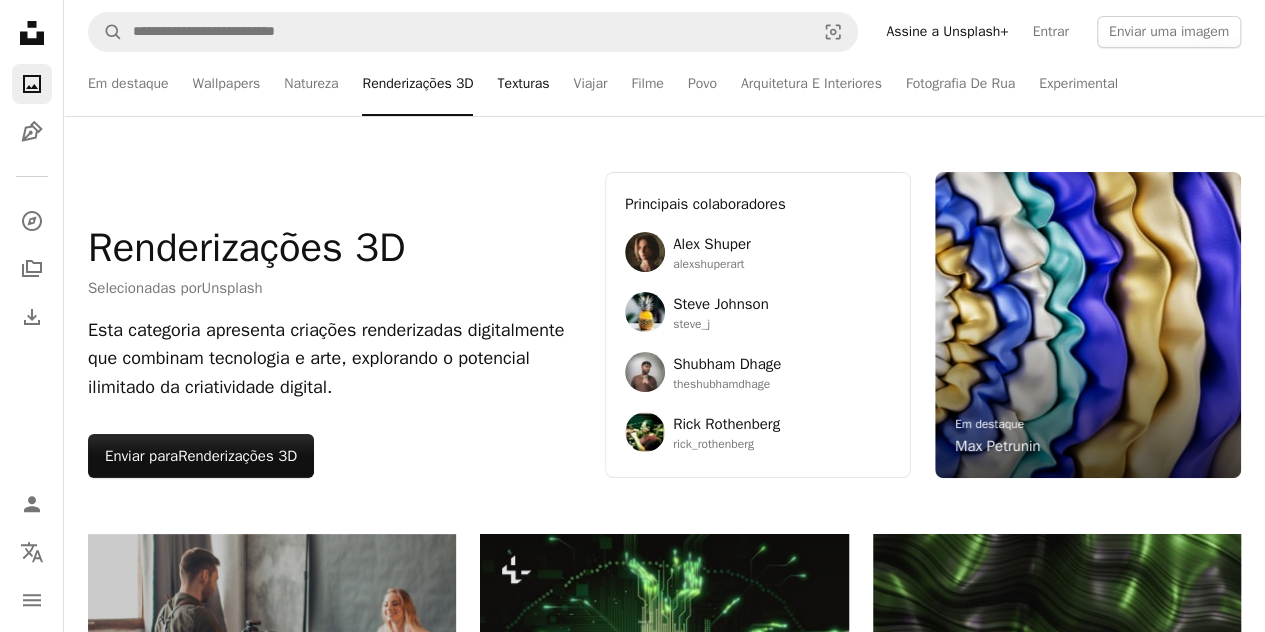 click on "Texturas" at bounding box center (523, 84) 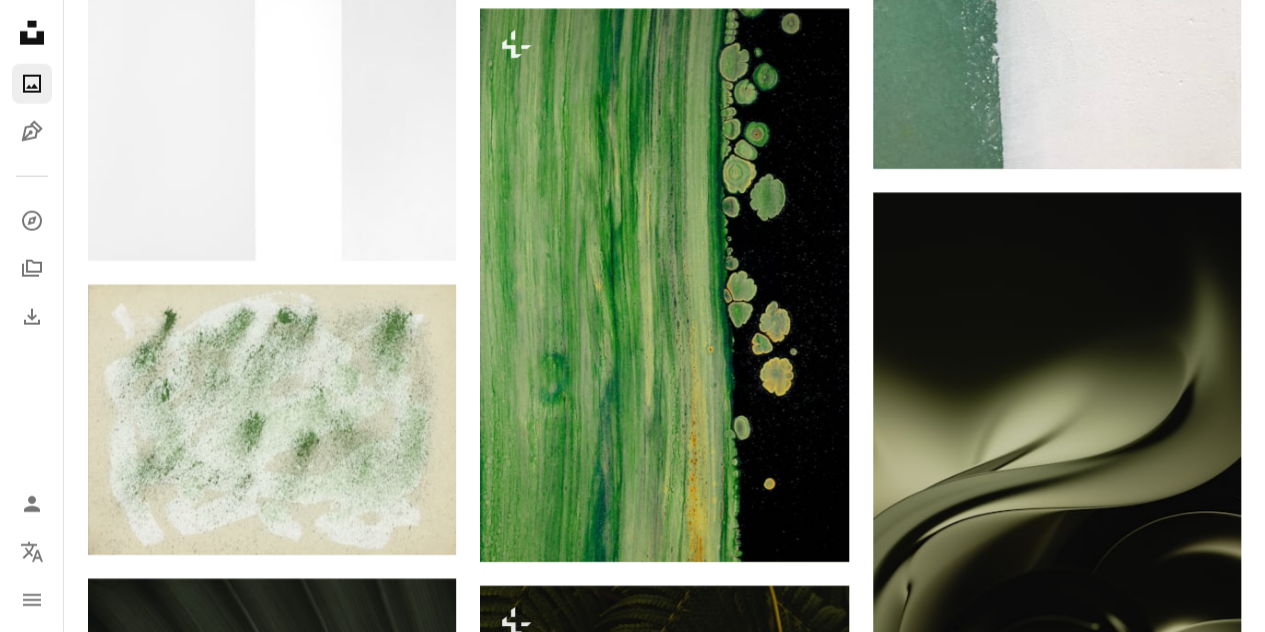 scroll, scrollTop: 2540, scrollLeft: 0, axis: vertical 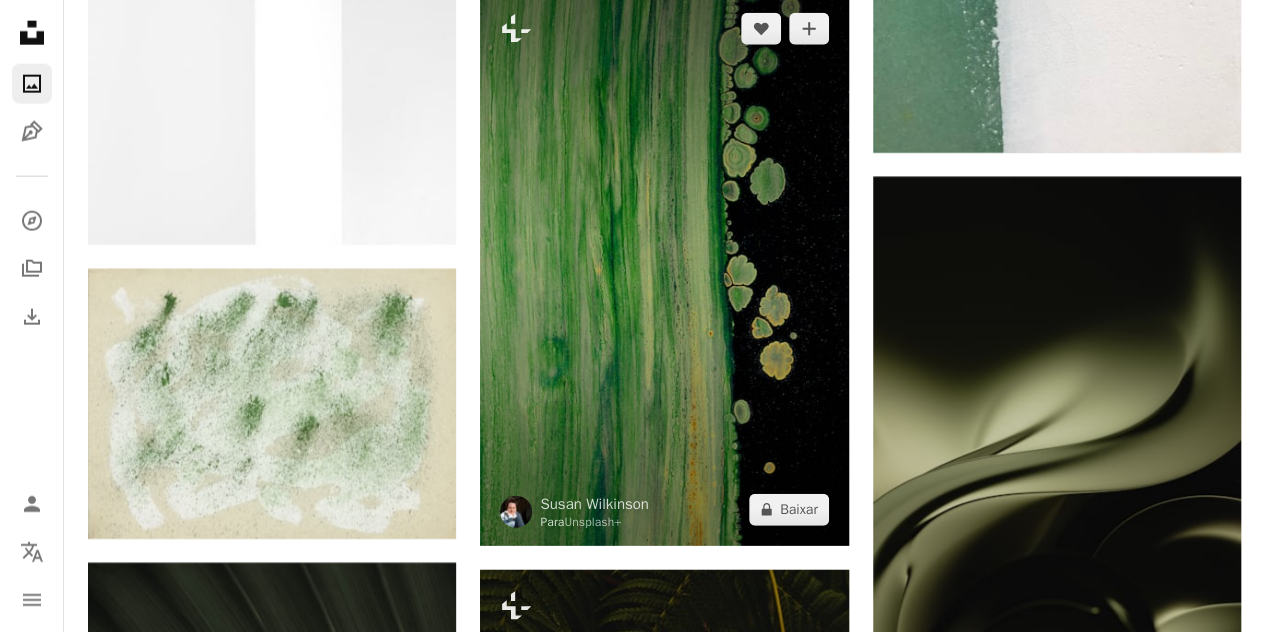 click at bounding box center [664, 269] 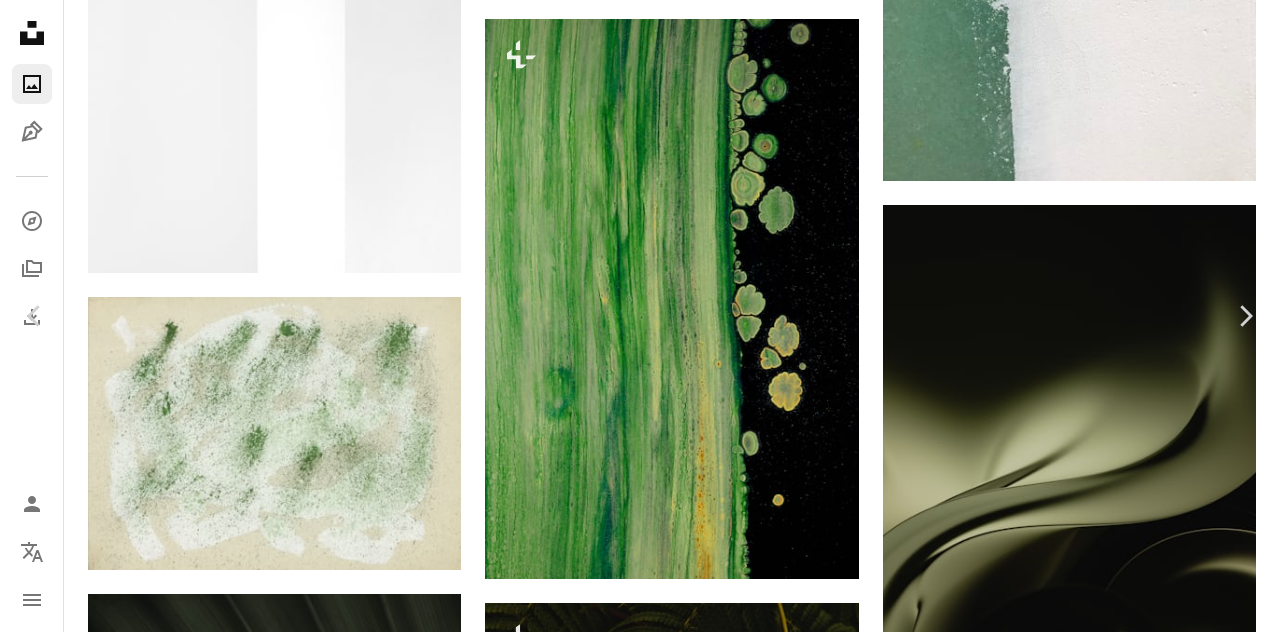 click on "An X shape Chevron left Chevron right [FIRST] [LAST] Para  Unsplash+ A heart A plus sign A lock Baixar Zoom in Destaque em Fotos ,  Texturas A forward-right arrow Compartilhar More Actions Calendar outlined Publicada em  15 de novembro de 2022 Safety Com a  Licença da Unsplash+ papel de parede fundo abstrair textura arte verde pintura padrão imagem digital prestar papel de parede para celular líquido fluir fractal abstração liquidificador acrílico Derramamento verter Fotos gratuitas Desta série Chevron right Plus sign for Unsplash+ Plus sign for Unsplash+ Plus sign for Unsplash+ Plus sign for Unsplash+ Plus sign for Unsplash+ Plus sign for Unsplash+ Plus sign for Unsplash+ Plus sign for Unsplash+ Plus sign for Unsplash+ Plus sign for Unsplash+ Imagens relacionadas Plus sign for Unsplash+ A heart A plus sign [FIRST] [LAST] Para  Unsplash+ A lock Baixar Plus sign for Unsplash+ A heart A plus sign [FIRST] [LAST] Para  Unsplash+ A lock Baixar Plus sign for Unsplash+ A heart A plus sign [FIRST] [LAST]" at bounding box center [640, 4906] 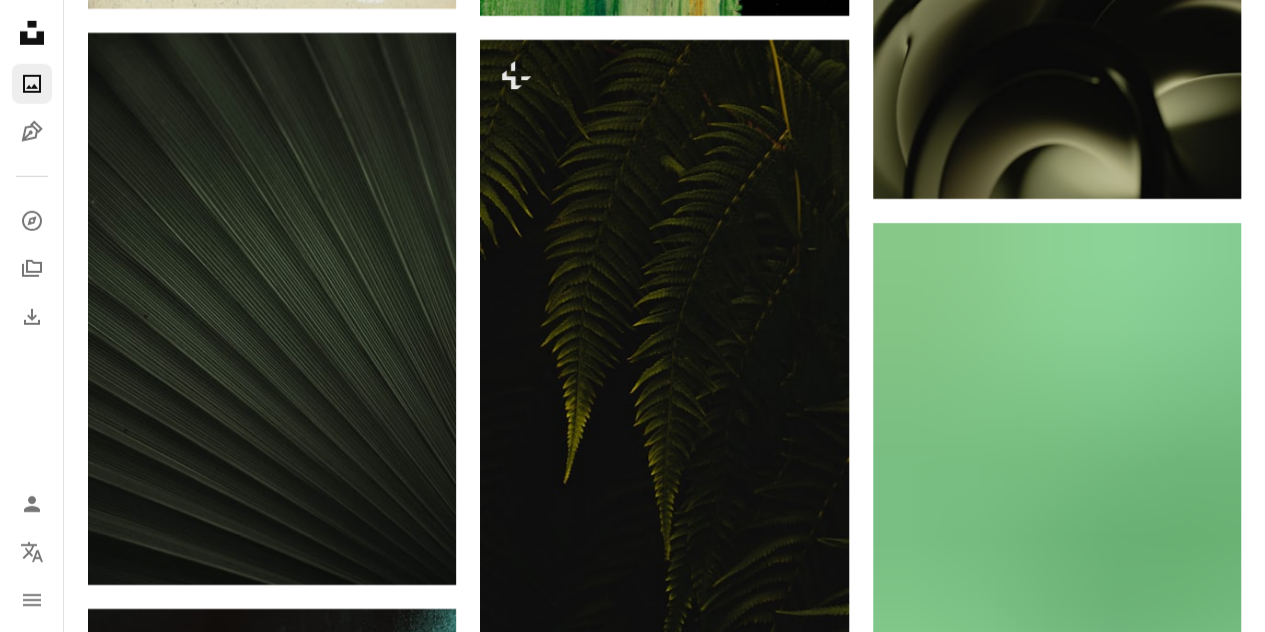 scroll, scrollTop: 3203, scrollLeft: 0, axis: vertical 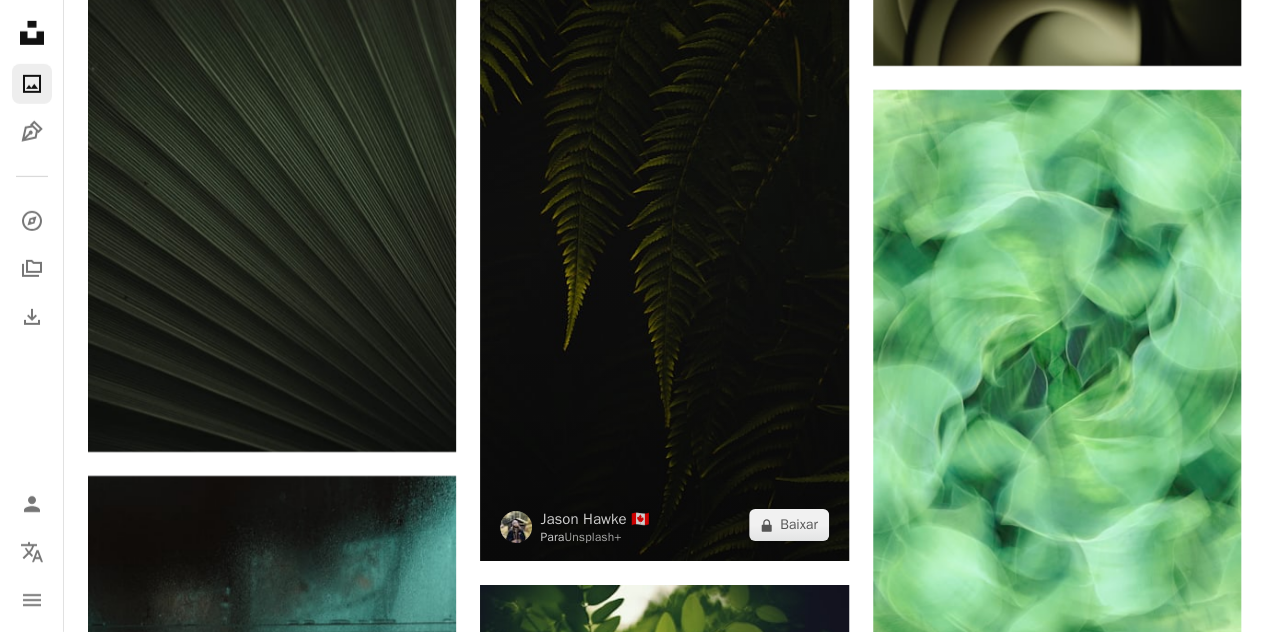 click at bounding box center (664, 234) 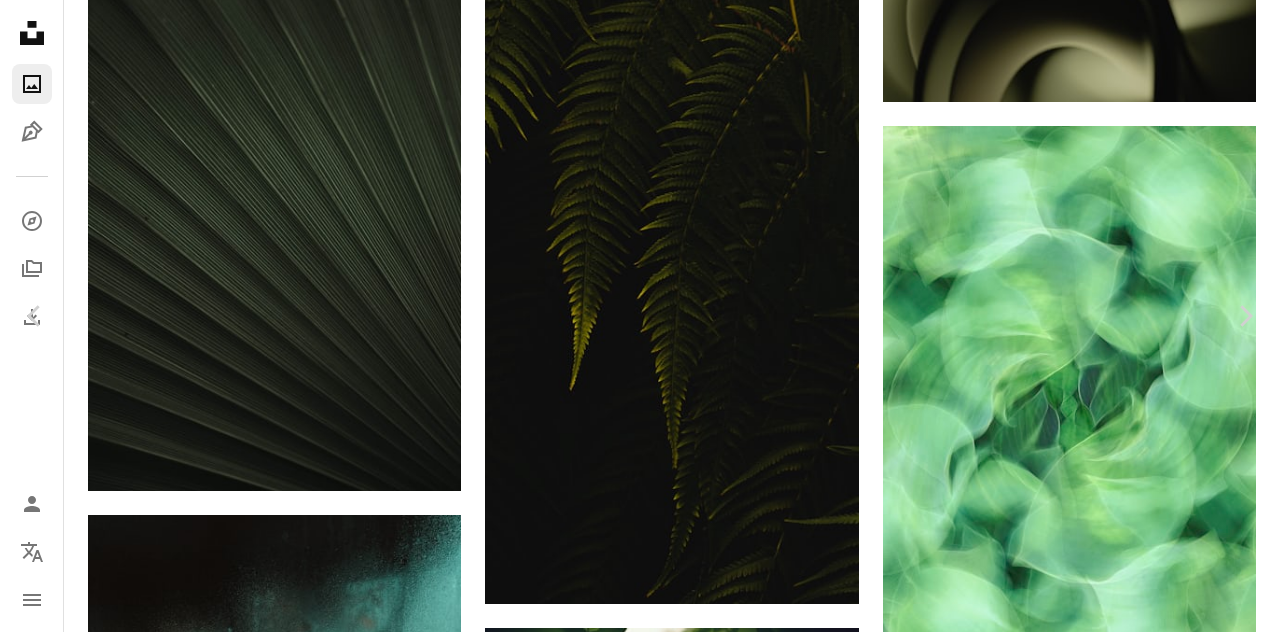 click on "An X shape Chevron left Chevron right [NAME] [NAME] Para  Unsplash+ A heart A plus sign A lock Baixar Zoom in Destaque em Fotos ,  Texturas ,  Monocromático A forward-right arrow Compartilhar More Actions Calendar outlined Publicada em  [DATE] Safety Com a  Licença da Unsplash+ papel de parede fundo textura escuro papel de parede escuro padrão fundo escuro estética escura vegetação papel de parede do modo escuro estética negra Wallpapers Fundos botânico samambaia Modo escuro fundo do iphone Samambaias fundo do modo escuro papéis de parede do modo escuro Imagens gratuitas Imagens relacionadas Plus sign for Unsplash+ A heart A plus sign [NAME] [NAME] Para  Unsplash+ A lock Baixar Plus sign for Unsplash+ A heart A plus sign [NAME] [NAME] Para  Unsplash+ A lock Baixar Plus sign for Unsplash+ A heart A plus sign [NAME] [NAME] Para  Unsplash+ A lock Baixar Plus sign for Unsplash+ A heart A plus sign [NAME] [NAME] Para  Unsplash+ A lock Baixar Plus sign for Unsplash+" at bounding box center [640, 4243] 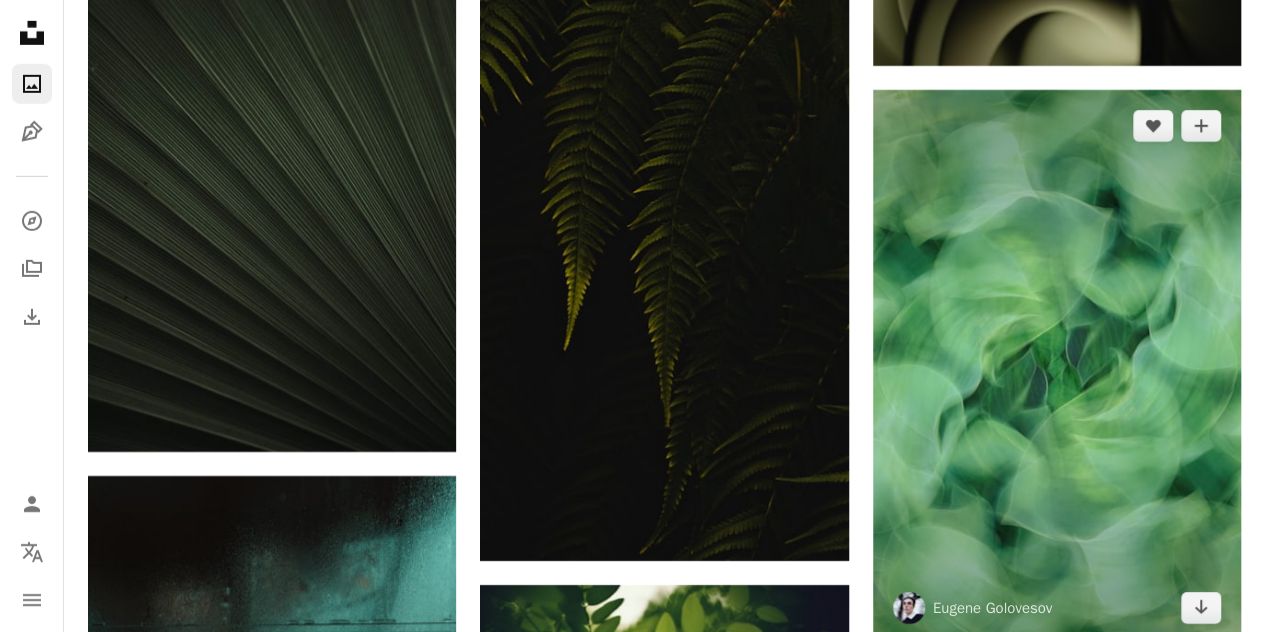 click at bounding box center [1057, 366] 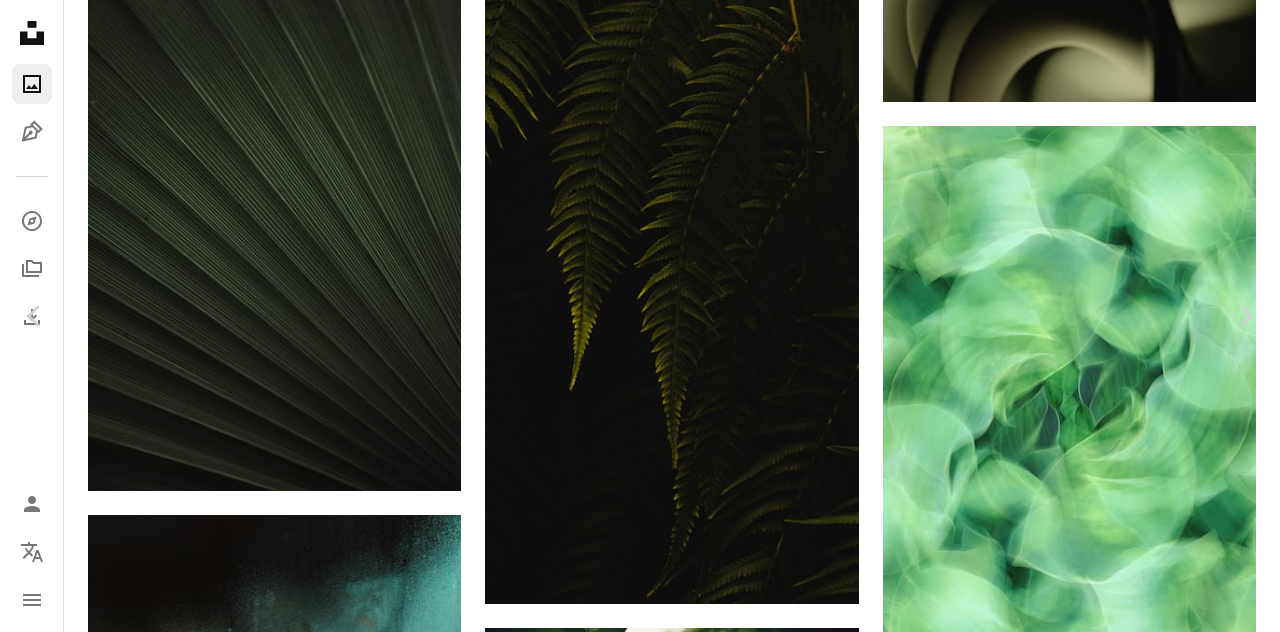 click on "An X shape Chevron left Chevron right [NAME] [NAME] A heart A plus sign Baixar gratuitamente Chevron down Zoom in Visualizações 1.428.487 Downloads 15.994 Destaque em Fotos ,  Texturas ,  Monocromático A forward-right arrow Compartilhar Info icon Informações More Actions Calendar outlined Publicada em  [DATE] Camera Apple, iPhone Safety Uso gratuito sob a  Licença da Unsplash papel de parede para celular abstrair textura padrão Wallpapers Fundos experimental cor verde textura e padrões arte verde planta folha fumaça Acessórios enfeite Imagens de domínio público Pesquise imagens premium relacionadas na iStock  |  Economize 20% com o código UNSPLASH20 Ver mais na iStock  ↗ Imagens relacionadas A heart A plus sign [NAME] [NAME] Arrow pointing down A heart A plus sign [NAME] [NAME] Disponível para contratação A checkmark inside of a circle Arrow pointing down A heart" at bounding box center [640, 4243] 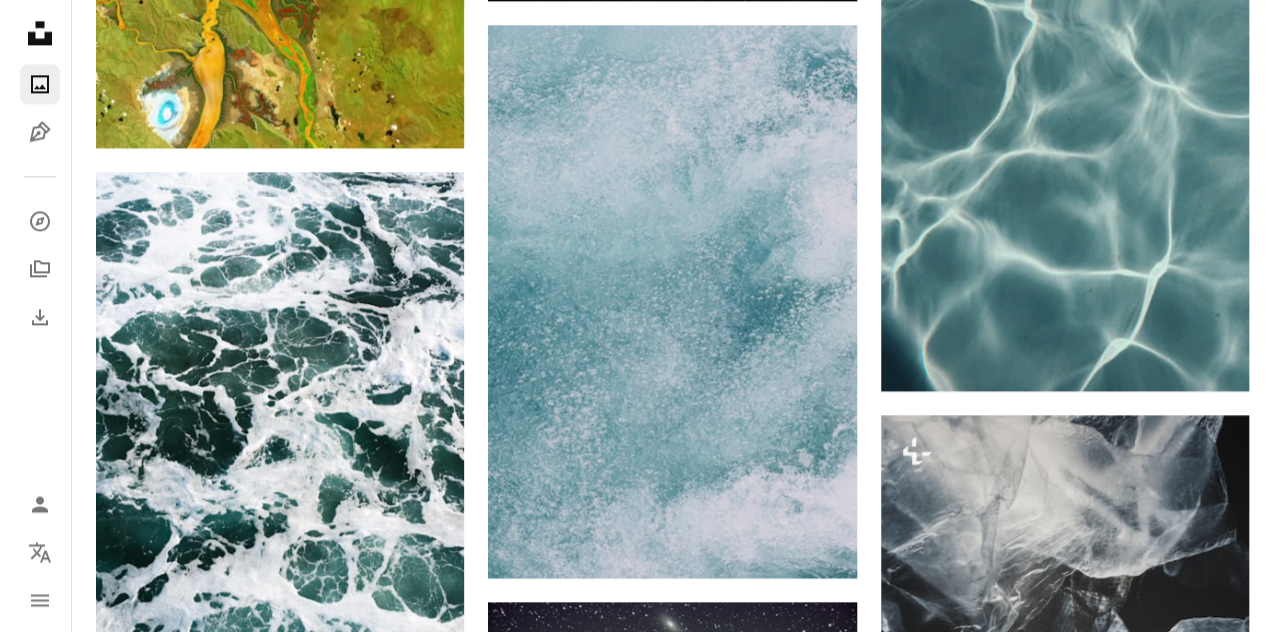 scroll, scrollTop: 5196, scrollLeft: 0, axis: vertical 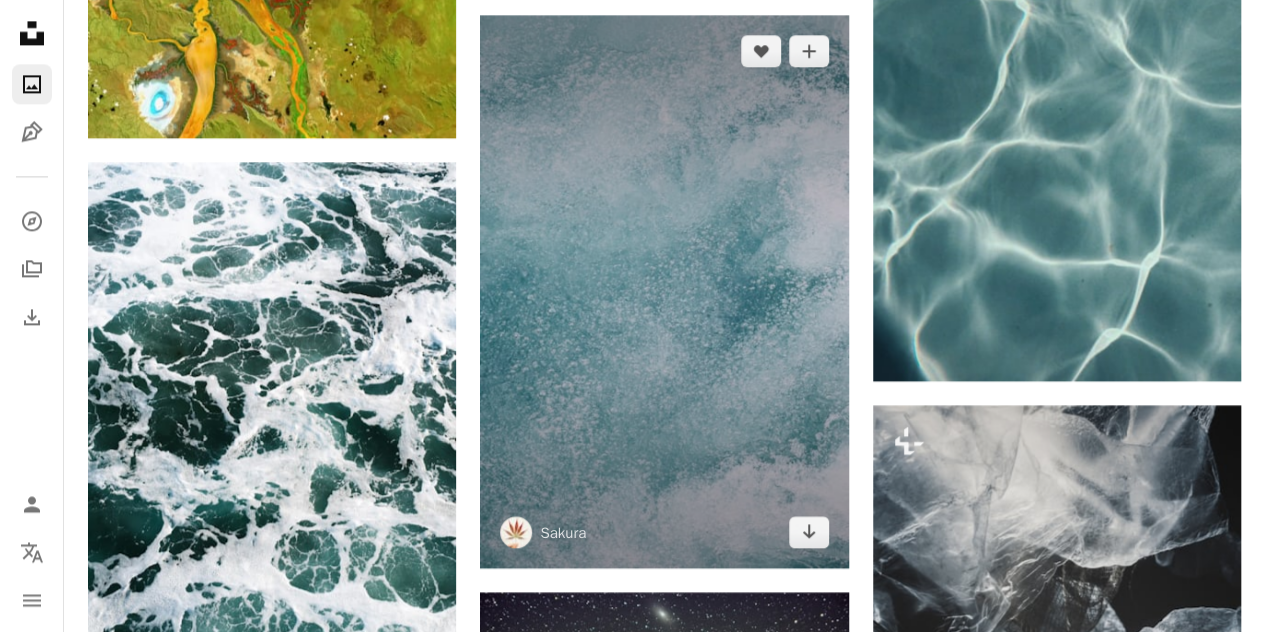 click at bounding box center (664, 291) 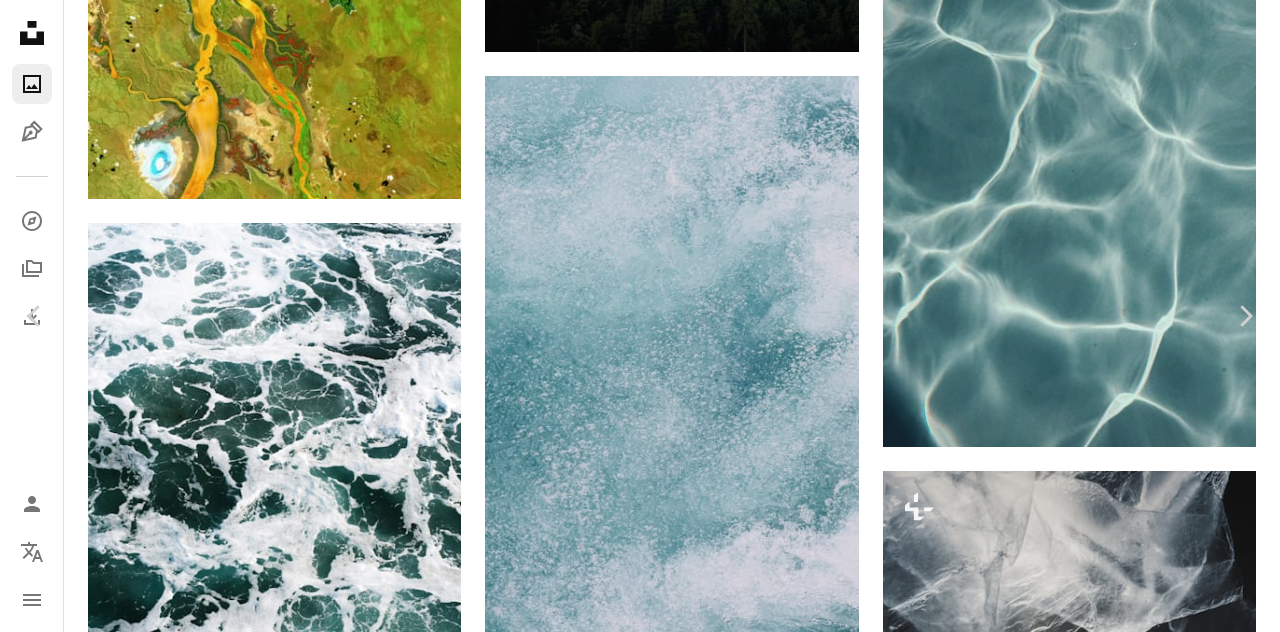 click on "An X shape Chevron left Chevron right [FIRST] A heart A plus sign Baixar gratuitamente Chevron down Zoom in Visualizações [NUMBER] Downloads [NUMBER] Destaque em Povo , Texturas A forward-right arrow Compartilhar Info icon Informações More Actions Calendar outlined Publicada em [DATE] Camera NIKON CORPORATION, NIKON D7200 Safety Uso gratuito sob a Licença da Unsplash textura azul padrão subaquático Bolhas textura da água espuma água limpa borbulhante fundo abstrair mar ao ar livre azul-petróleo ondas do mar Fundos de tela em HD Pesquise imagens premium relacionadas na iStock | Economize 20% com o código UNSPLASH20 Ver mais na iStock ↗ Imagens relacionadas A heart A plus sign [FIRST] [LAST] Arrow pointing down A heart A plus sign [FIRST] [LAST] Disponível para contratação A checkmark inside of a circle Arrow pointing down A heart A plus sign [FIRST] [LAST] | @LGNWVR Disponível para contratação A checkmark inside of a circle Arrow pointing down A heart JB SLNC" at bounding box center [640, 3578] 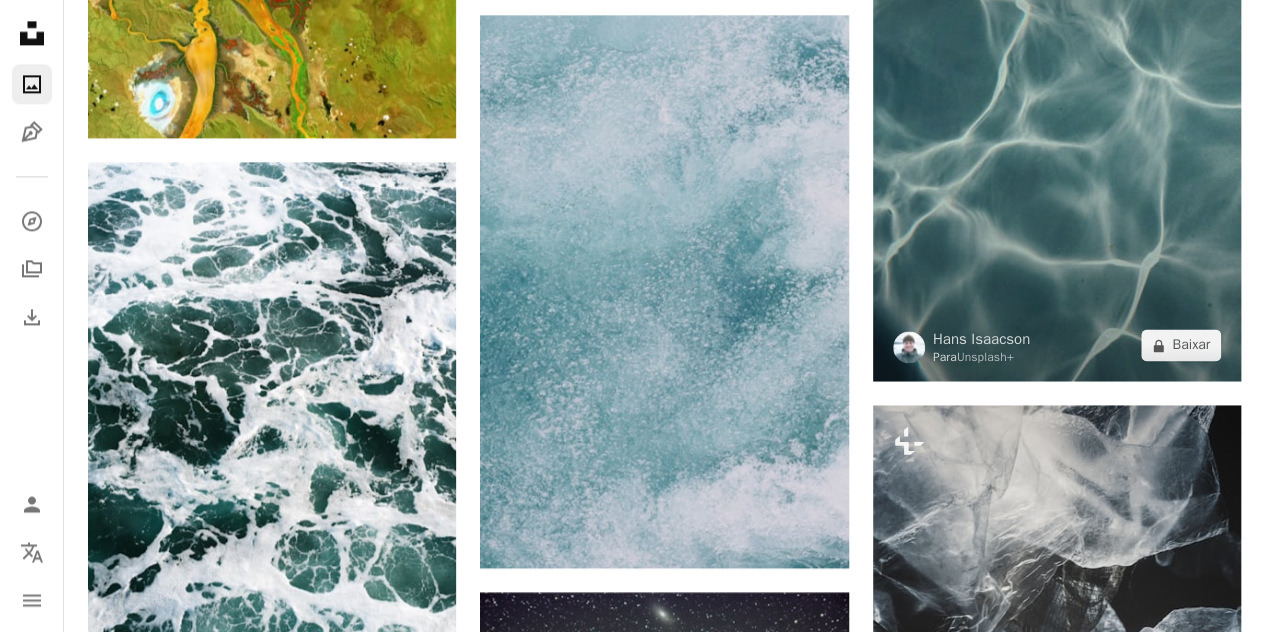 click at bounding box center (1057, 104) 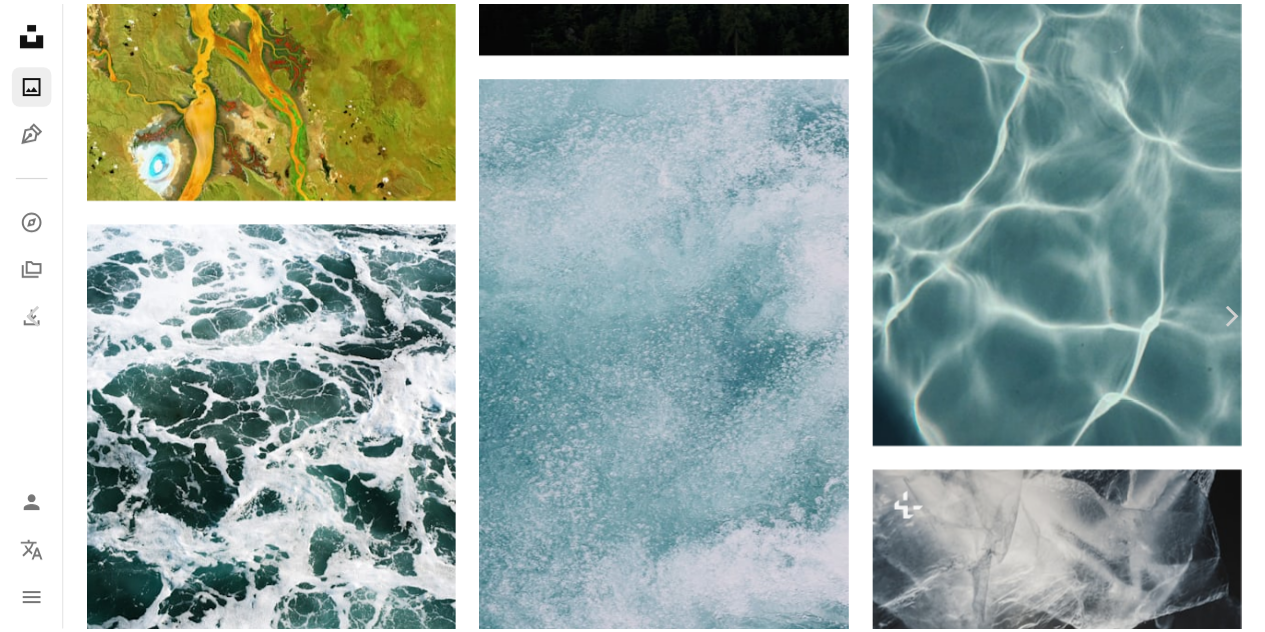 scroll, scrollTop: 553, scrollLeft: 0, axis: vertical 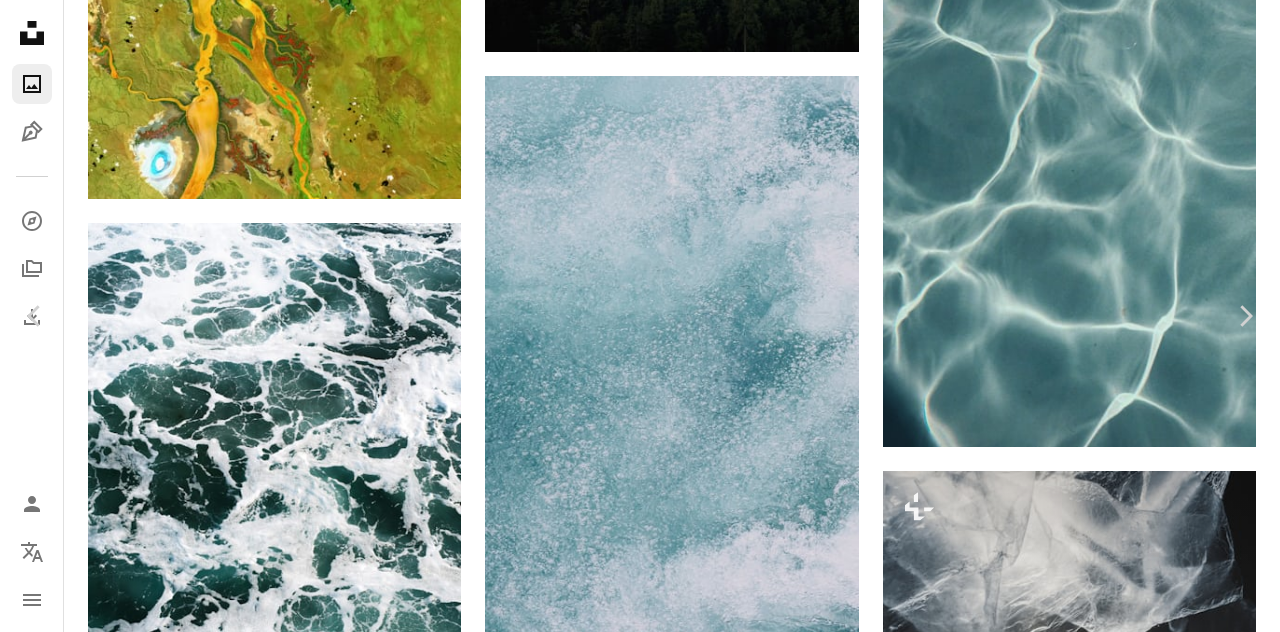 click on "An X shape Chevron left Chevron right [NAME] [NAME] Para  Unsplash+ A heart A plus sign A lock Baixar Zoom in Destaque em Wallpapers ,  Texturas A forward-right arrow Compartilhar More Actions Calendar outlined Publicada em  [DATE] Safety Com a  Licença da Unsplash+ papel de parede fundo abstrair textura verão padrão subaquático Wallpapers papel de parede de verão Fundos textura da água fundo de verão Fundo de água Ondulações água bonita água da praia fundo do oceano padrão de água textura do mar Resumo de Verão Imagens de domínio público Desta série Plus sign for Unsplash+ Plus sign for Unsplash+ Plus sign for Unsplash+ Plus sign for Unsplash+ Imagens relacionadas Plus sign for Unsplash+ A heart A plus sign [NAME] [NAME] Para  Unsplash+ A lock Baixar Plus sign for Unsplash+ A heart A plus sign [NAME] [NAME] Para  Unsplash+ A lock Baixar Plus sign for Unsplash+ A heart A plus sign [NAME] [NAME] Para  Unsplash+ A lock Baixar Plus sign for Unsplash+ A heart A plus sign Para" at bounding box center (640, 3578) 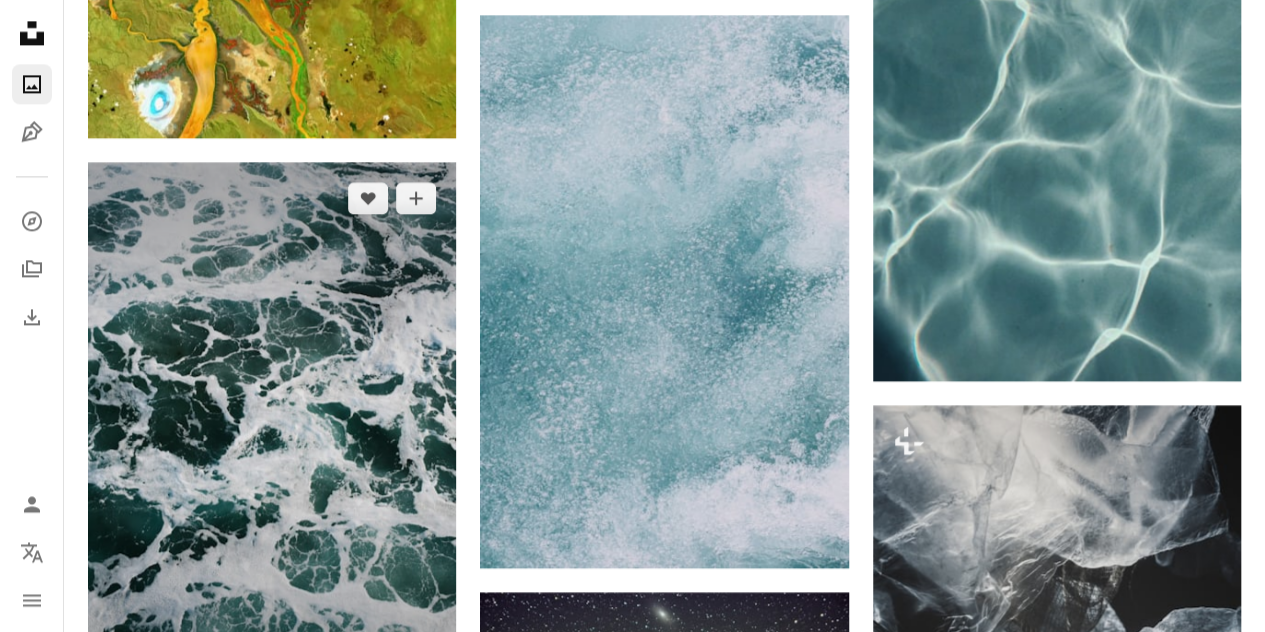 click at bounding box center (272, 438) 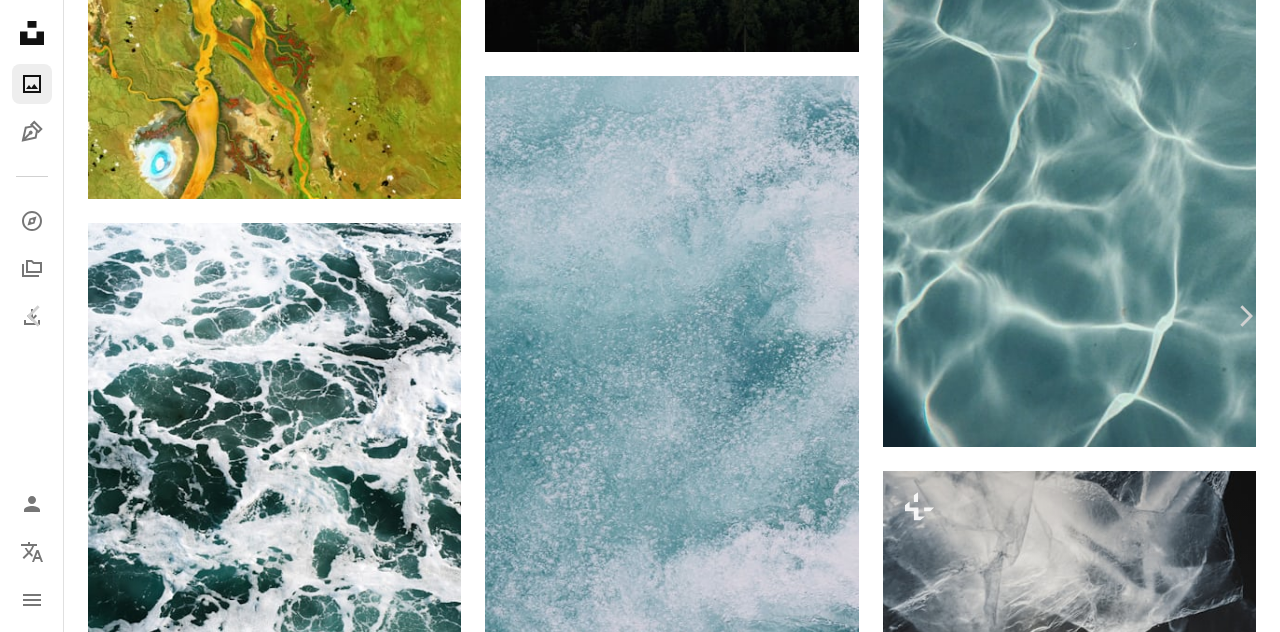 click on "An X shape Chevron left Chevron right [FIRST] [LAST] Disponível para contratação A checkmark inside of a circle A heart A plus sign Baixar gratuitamente Chevron down Zoom in Visualizações 4.851.721 Downloads 36.785 Destaque em Fotos ,  Texturas A forward-right arrow Compartilhar Info icon Informações More Actions A map marker [FIRST] [LAST], [CITY], [COUNTRY] Calendar outlined Publicada em  13 de fevereiro de 2018 Camera NIKON CORPORATION, NIKON D750 Safety Uso gratuito sob a  Licença da Unsplash praia textura azul amor padrão Ondas onda Califórnia textura da água sabão espuma vibração VSCO vibing espuma de água fundo mar neve cinza cenário Fotos gratuitas Pesquise imagens premium relacionadas na iStock  |  Economize 20% com o código UNSPLASH20 Ver mais na iStock  ↗ Imagens relacionadas A heart A plus sign [FIRST] [LAST] Disponível para contratação A checkmark inside of a circle Arrow pointing down A heart A plus sign [FIRST] [LAST] Disponível para contratação A heart Para" at bounding box center [640, 3578] 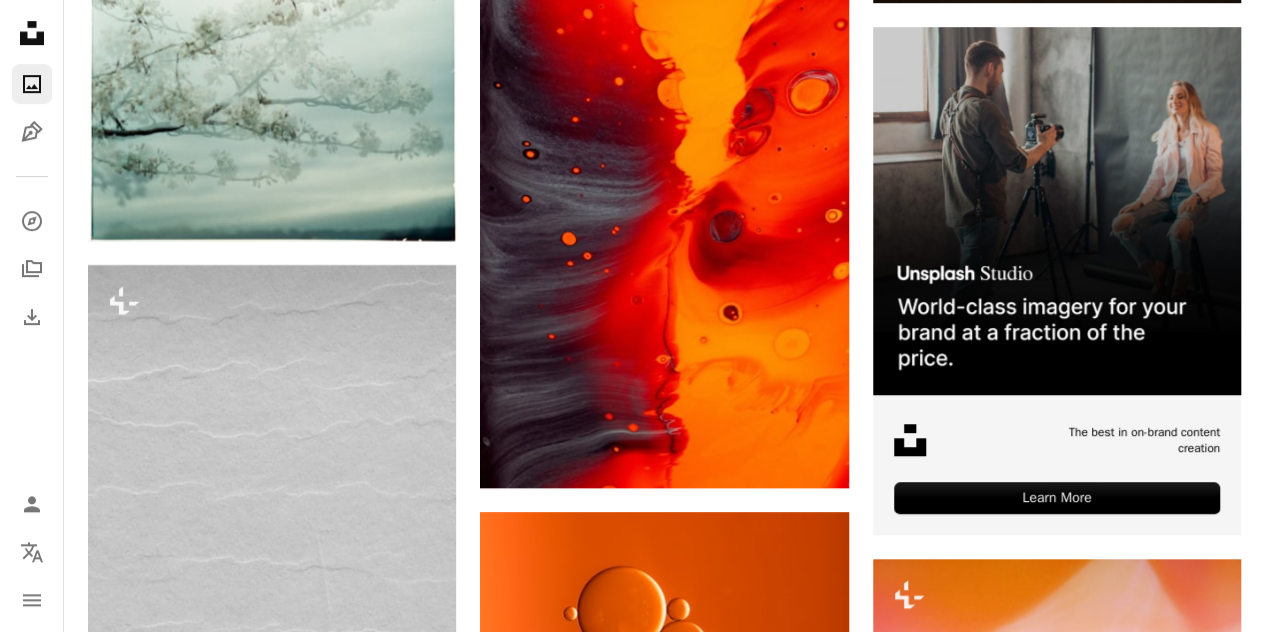 scroll, scrollTop: 8146, scrollLeft: 0, axis: vertical 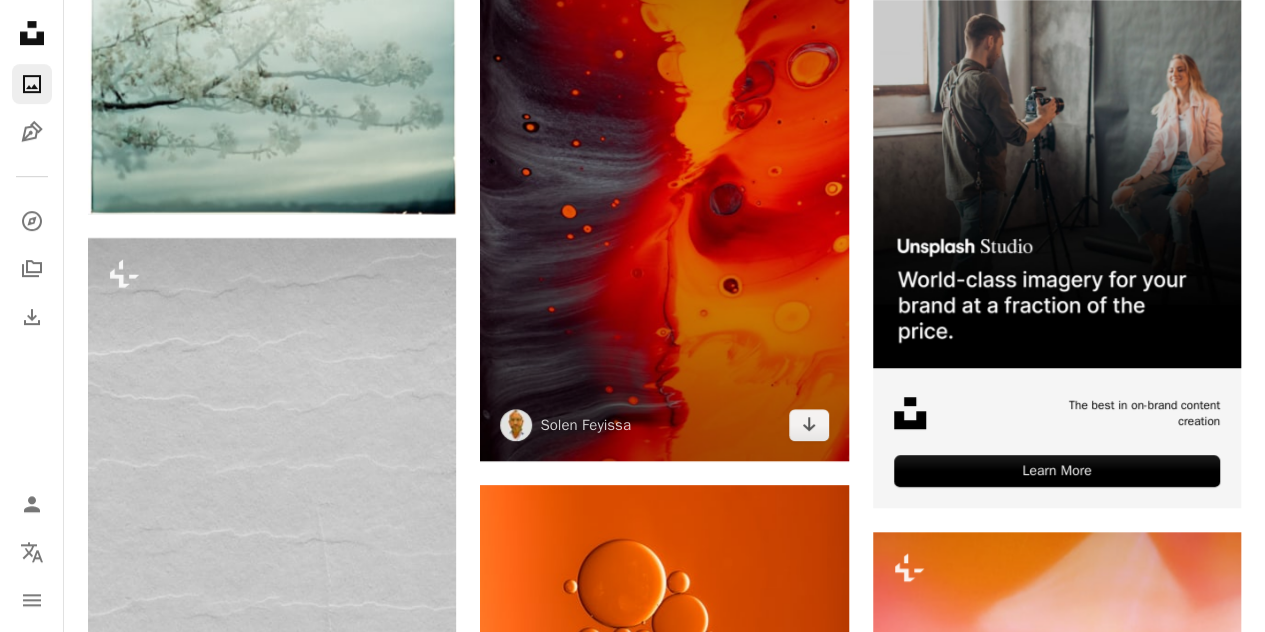 click at bounding box center [664, 184] 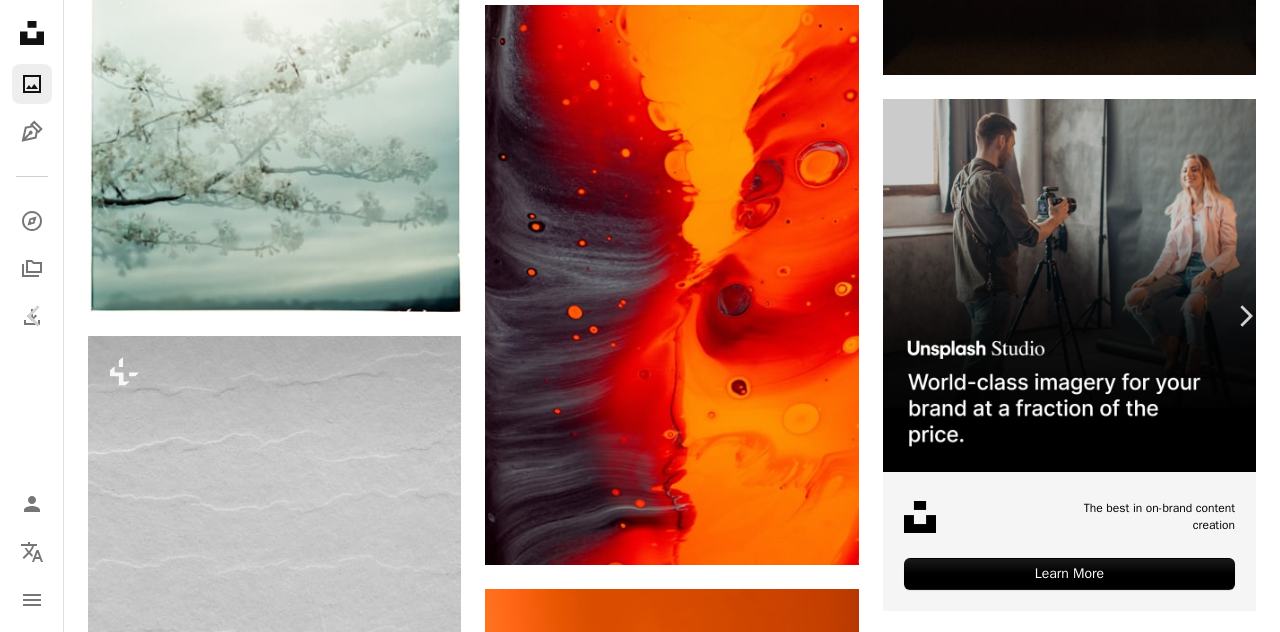 click on "Unsplash logo Página inicial da Unsplash A photo Pen Tool A compass A stack of folders Download Fotos Chevron down Person Localization icon navigation menu A magnifying glass Visual search Assine a Unsplash+ Entrar Enviar uma imagem Em destaque Em destaque Wallpapers Natureza Renderizações 3D Texturas Viajar Filme Povo Arquitetura E Interiores Fotografia De Rua Experimental Texturas Selecionadas por Unsplash Se você está procurando por macro-fotografia impressionante ou fotos de formas arquitetônicas complexas - você veio ao lugar certo. Enviar para Texturas –– –––– –––– – –––– –––– – ––– –––– ––– –– ––– ––– –– –––. Principais colaboradores [FIRST] [LAST] pawel_czerwinski [FIRST] [LAST] eugene_golovesov [FIRST] [LAST] marekpiwnicki [FIRST] [LAST] solenfeyissa Em destaque [FIRST] [LAST] Texturas Selecionadas por Unsplash Enviar para Texturas Unsplash for iOS: your mobile creative companion. Get Unsplash for iOS" at bounding box center [640, -2081] 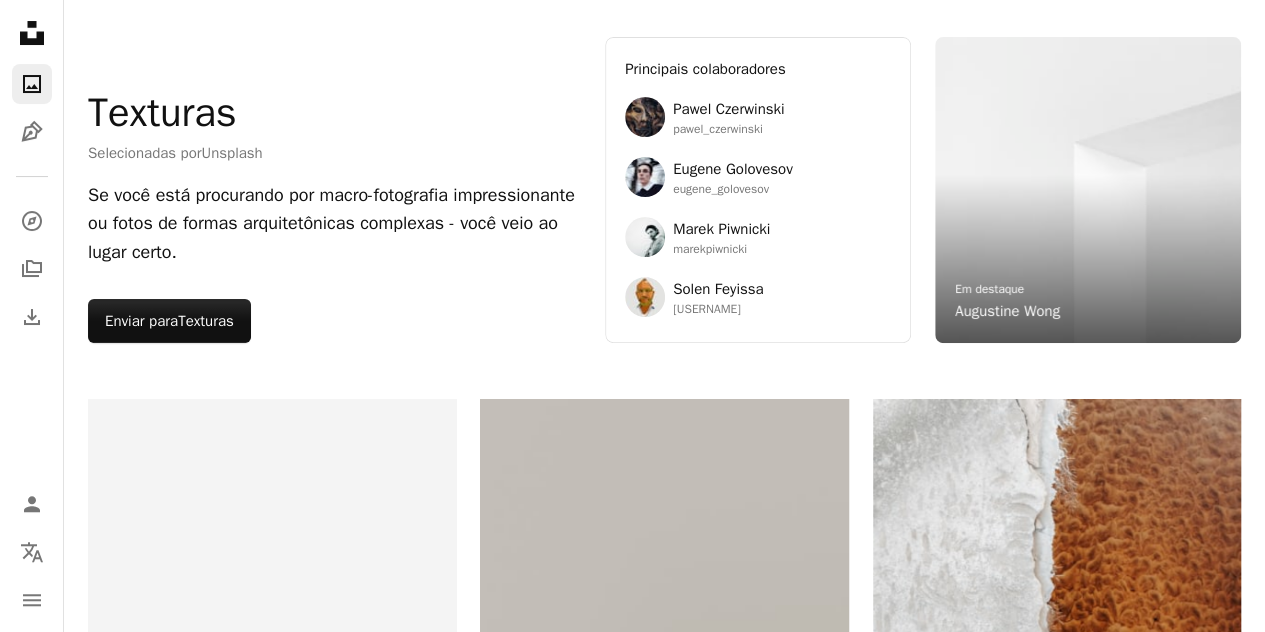 scroll, scrollTop: 0, scrollLeft: 0, axis: both 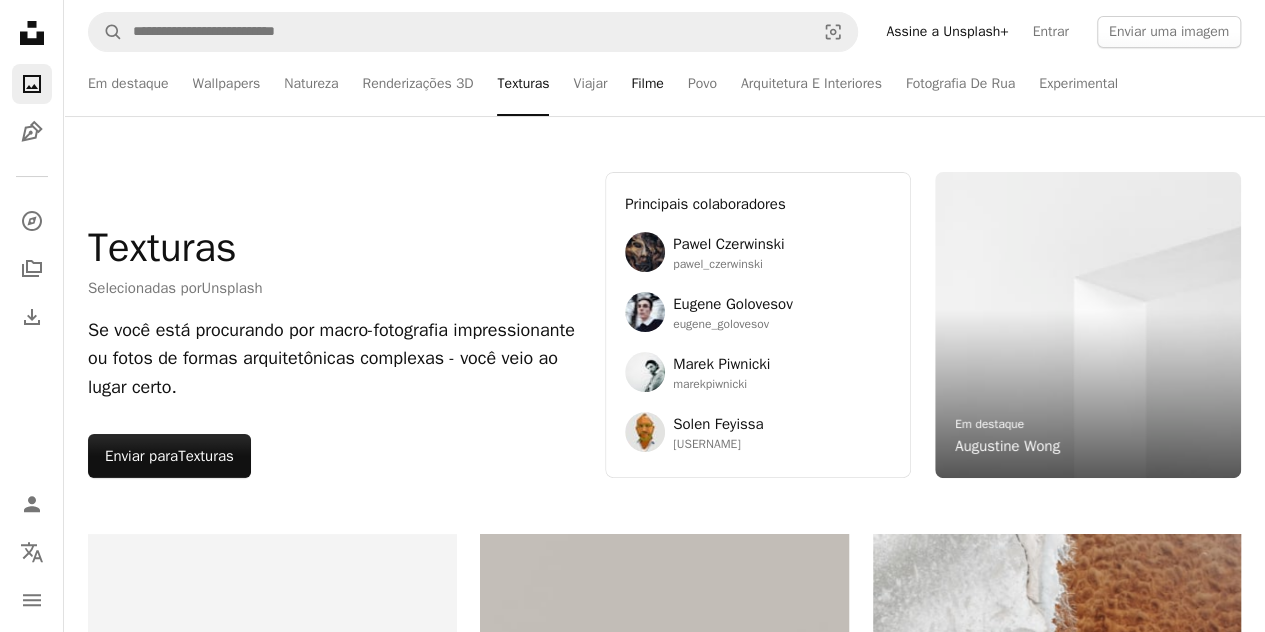 click on "Filme" at bounding box center (647, 84) 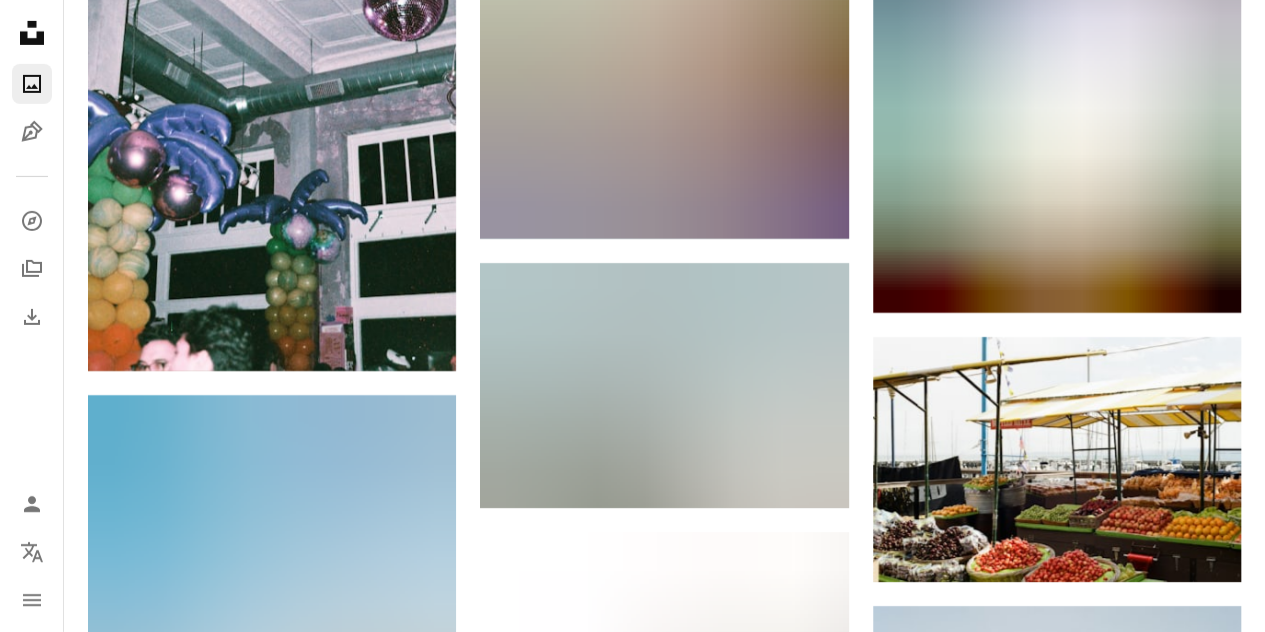 scroll, scrollTop: 3534, scrollLeft: 0, axis: vertical 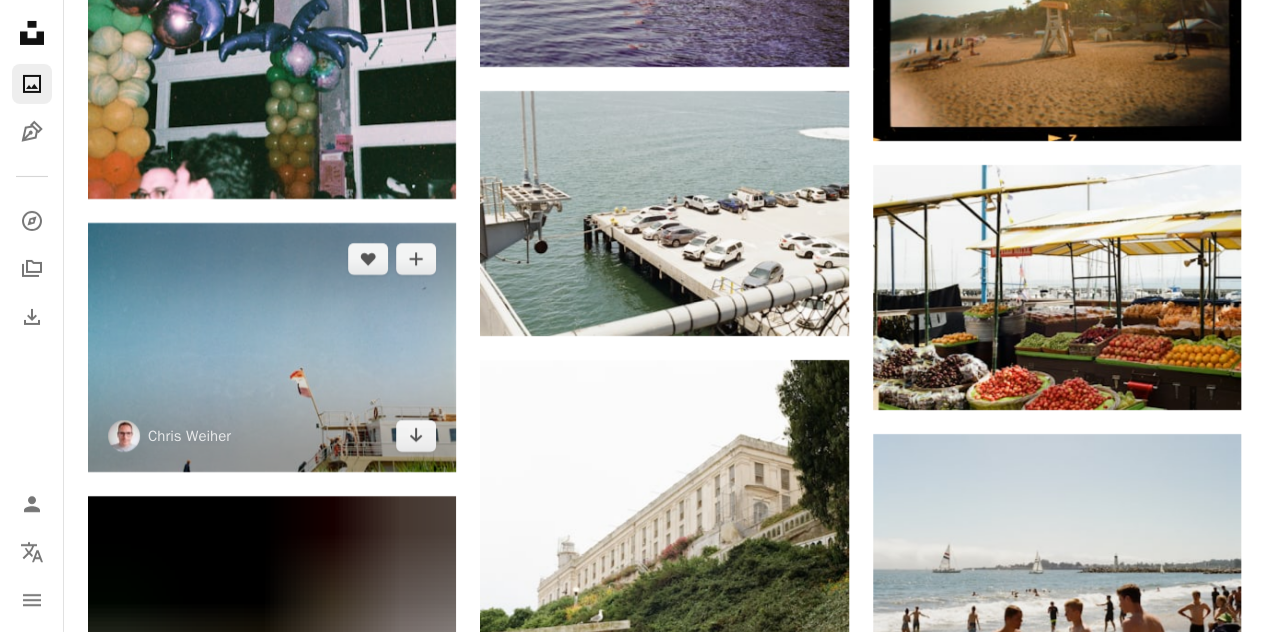 click at bounding box center [272, 348] 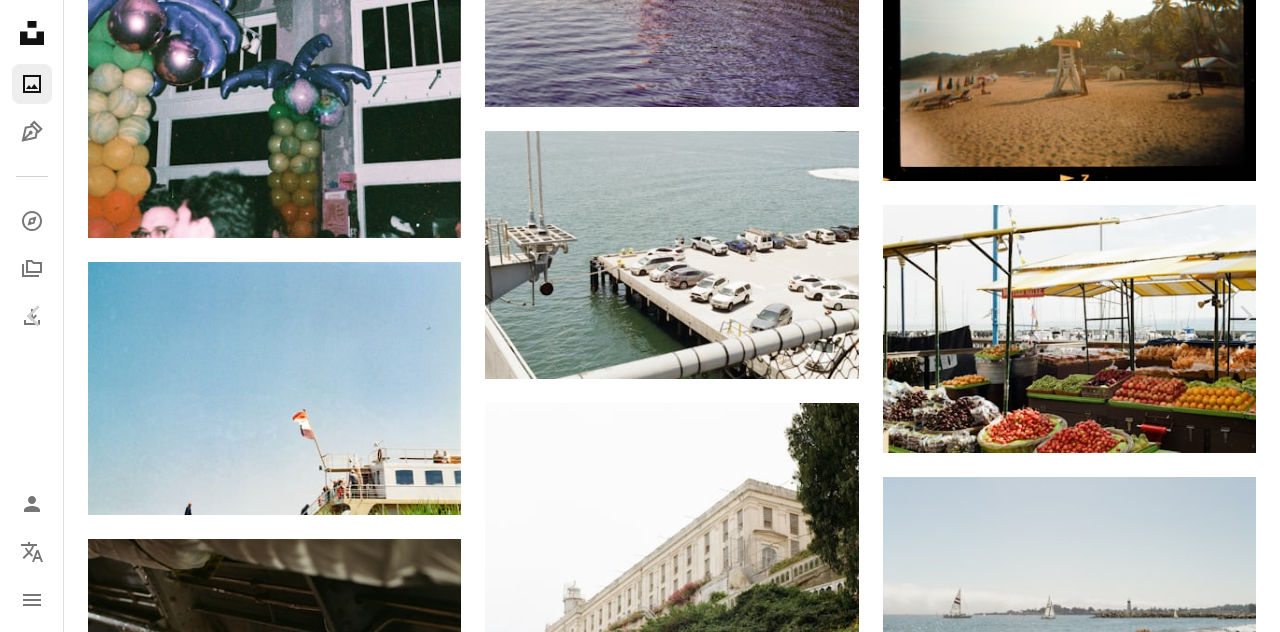 click on "An X shape Chevron left Chevron right [FIRST] [LAST] [FIRST] A heart A plus sign Baixar gratuitamente Chevron down Zoom in Visualizações 6.312 Downloads 42 Destaque em Filme A forward-right arrow Compartilhar Info icon Informações More Actions A map marker [LOCATION_NAME], [COUNTRY] Calendar outlined Publicada  há 1 semana Camera Plustek, OpticFilm 8300i Safety Uso gratuito sob a  Licença da Unsplash fotografia de filmes foto do filme fotografia analógica fotografia analógica filmado em filme foto analógica foto analógica humano barco veículo bandeira niederlande Imagens gratuitas Pesquise imagens premium relacionadas na iStock  |  Economize 20% com o código UNSPLASH20 Ver mais na iStock  ↗ Imagens relacionadas A heart A plus sign [FIRST] [LAST] Disponível para contratação A checkmark inside of a circle Arrow pointing down A heart A plus sign Free Walking Tour Salzburg Disponível para contratação A checkmark inside of a circle Arrow pointing down Plus sign for Unsplash+ A heart A plus sign" at bounding box center (640, 4228) 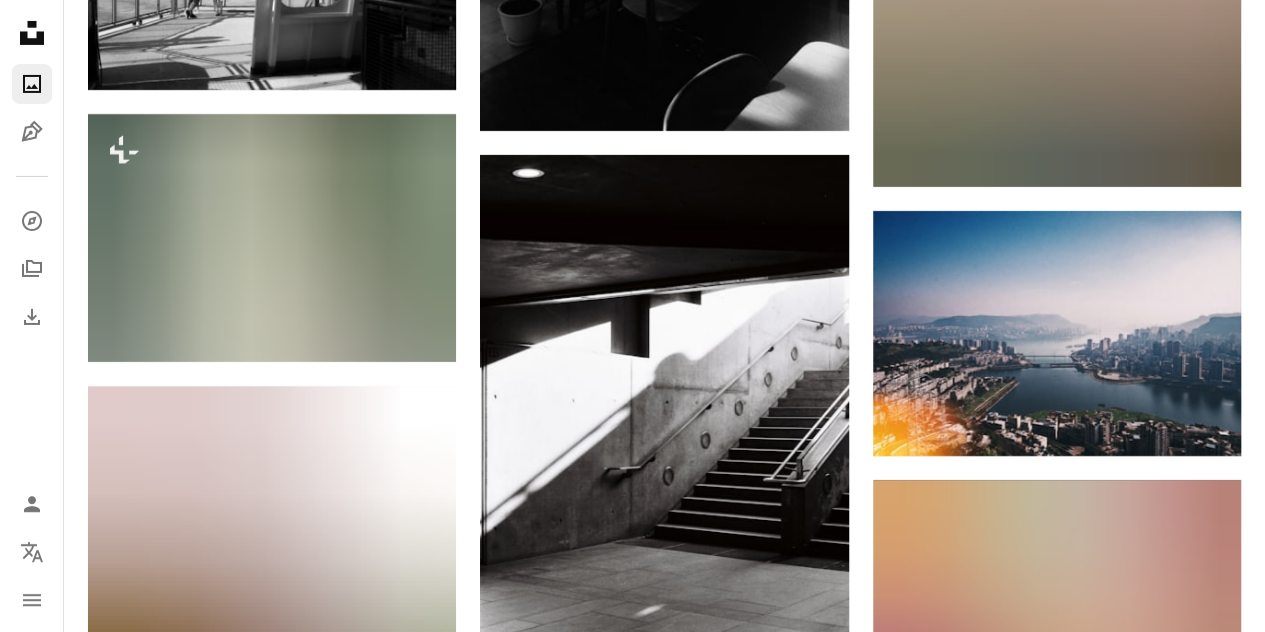 scroll, scrollTop: 15015, scrollLeft: 0, axis: vertical 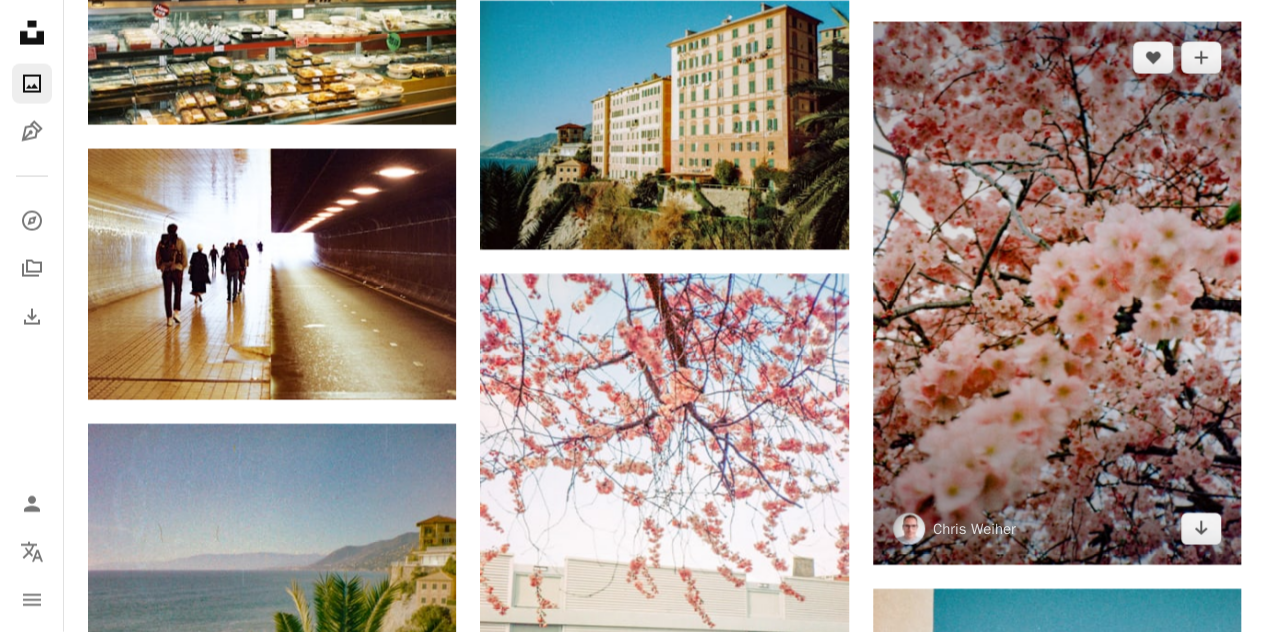 click at bounding box center [1057, 293] 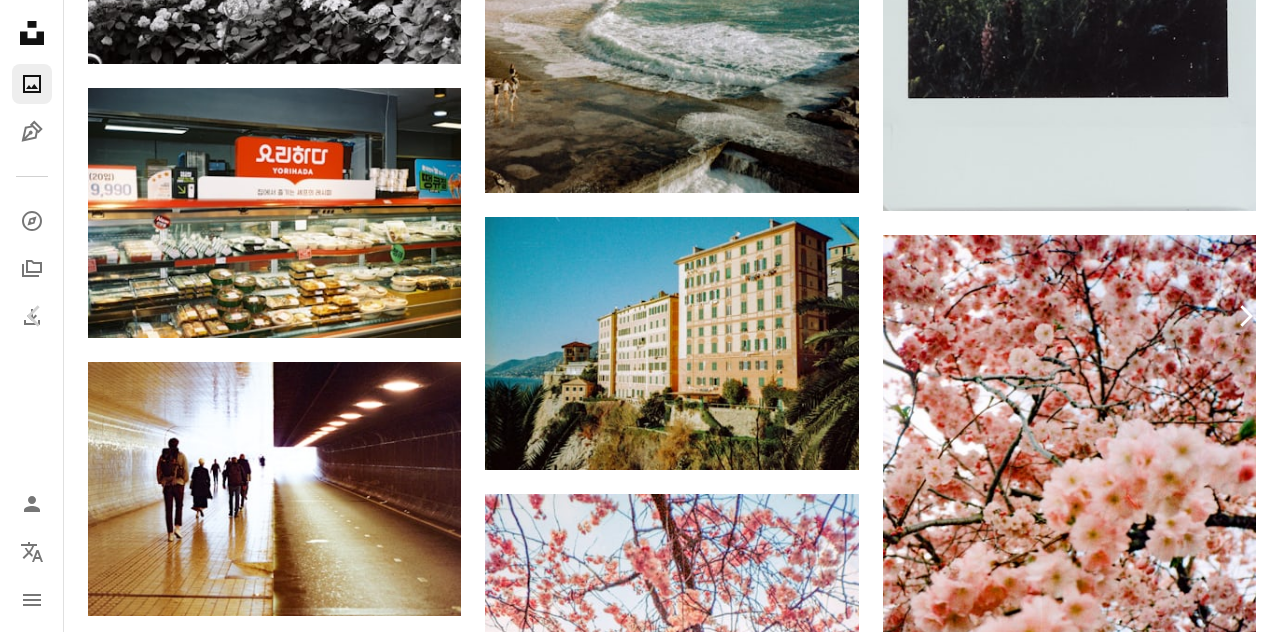 click on "Chevron right" at bounding box center [1245, 316] 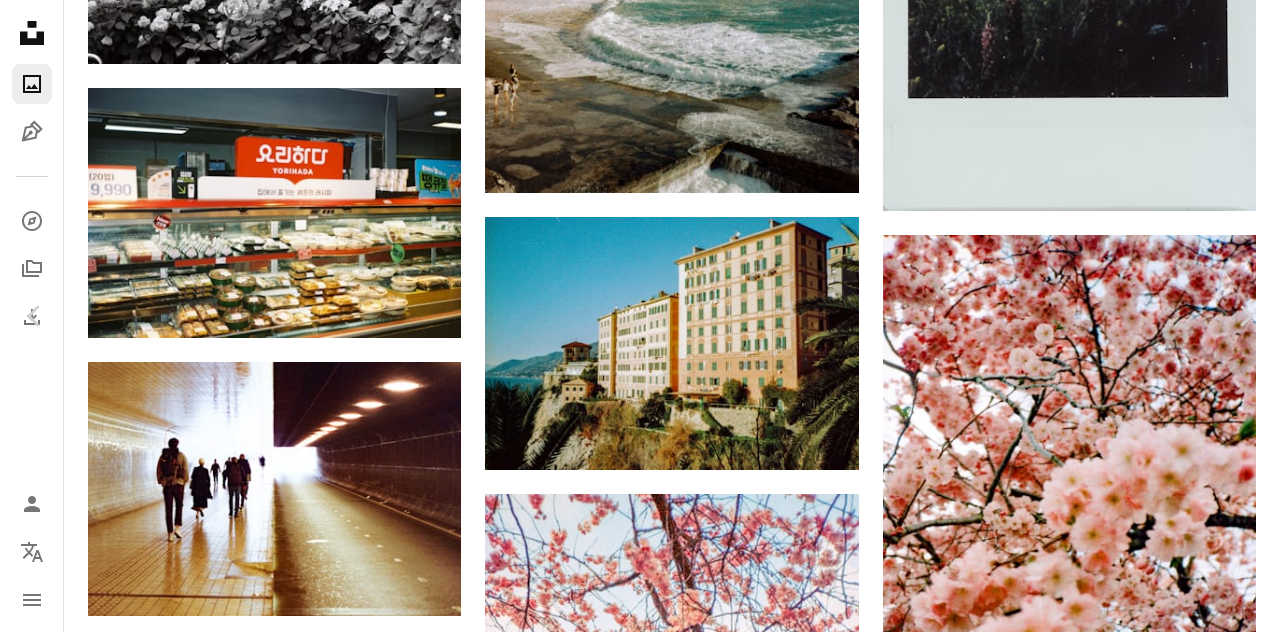 click on "An X shape Chevron left Chevron right [FIRST] [LAST] [FIRST] A heart A plus sign Baixar gratuitamente Chevron down Zoom in Visualizações 20.116 Downloads 202 Destaque em Filme A forward-right arrow Compartilhar Info icon Informações More Actions A map marker [CITY], [REGION], [COUNTRY] Calendar outlined Publicada  há 2 semanas Camera Plustek, OpticFilm 8300i Safety Uso gratuito sob a  Licença da Unsplash fotografia de filmes Mediterrâneo Italia cinque terre | foto do filme fotografia analógica fotografia analógica filmado em filme foto analógica foto analógica Ligúria camogli | praia edifício cidade humano mar cenário urbano Cityscape Imagens Creative Commons Pesquise imagens premium relacionadas na iStock  |  Economize 20% com o código UNSPLASH20 Ver mais na iStock  ↗ Imagens relacionadas A heart A plus sign [FIRST] [LAST] Arrow pointing down A heart A plus sign [FIRST] [LAST] Arrow pointing down Plus sign for Unsplash+ A heart A plus sign Getty Images Para  Unsplash+ A lock Baixar A heart Para" at bounding box center (640, 6220) 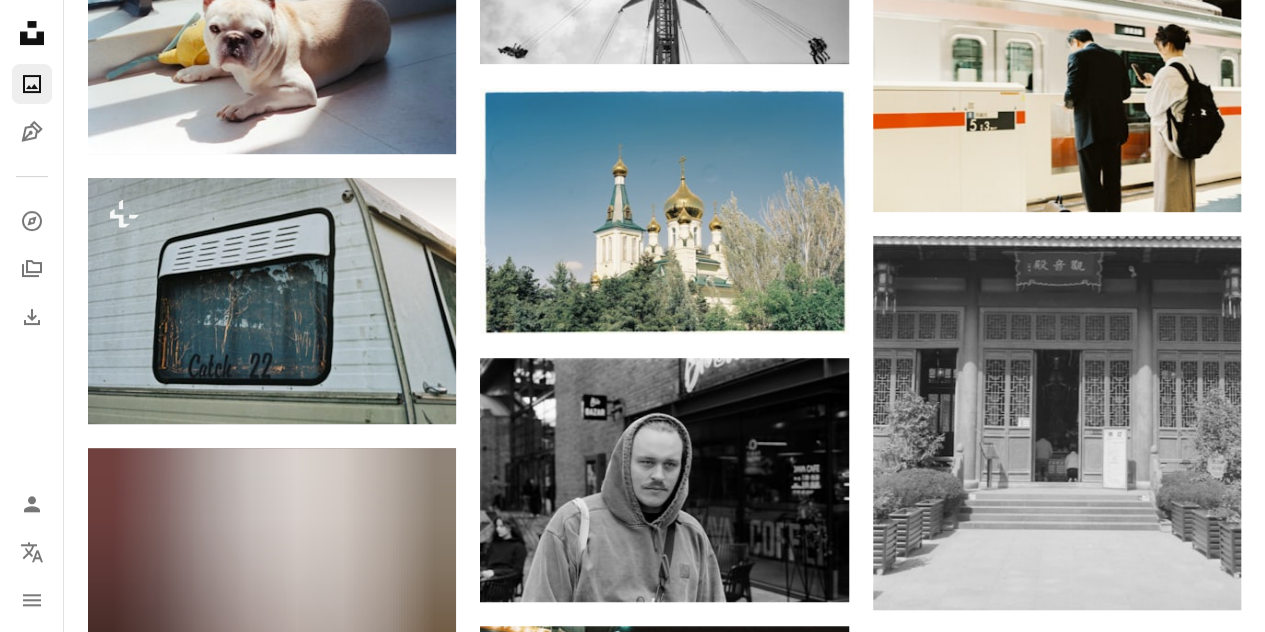 scroll, scrollTop: 23374, scrollLeft: 0, axis: vertical 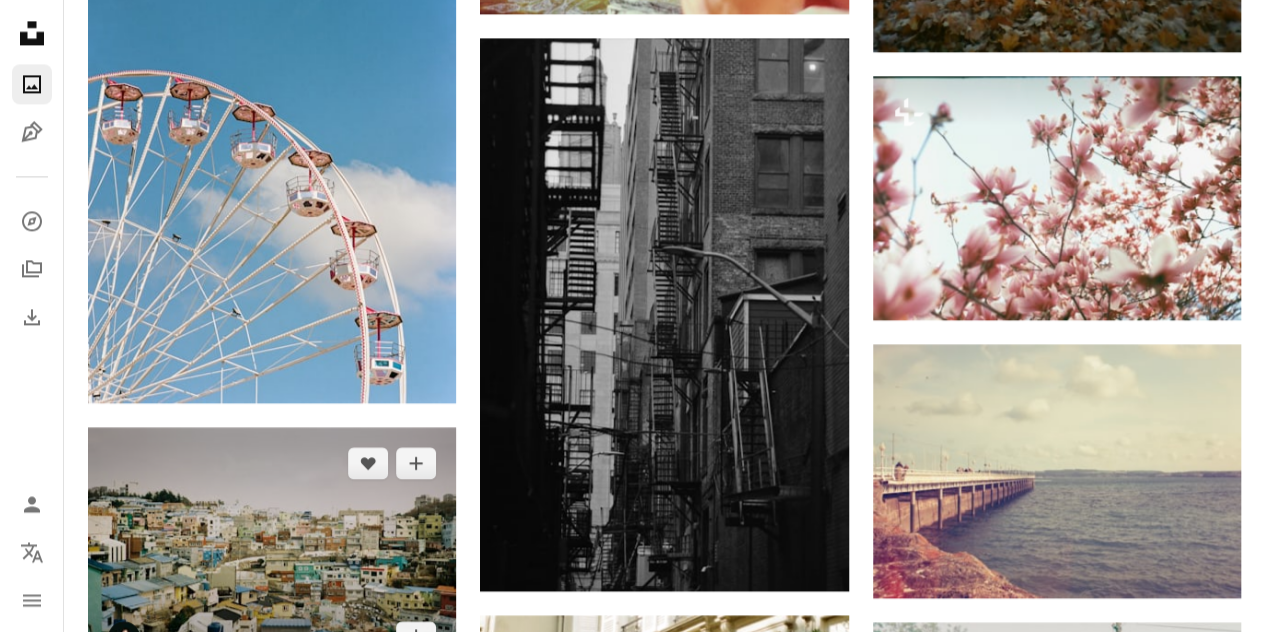click at bounding box center [272, 550] 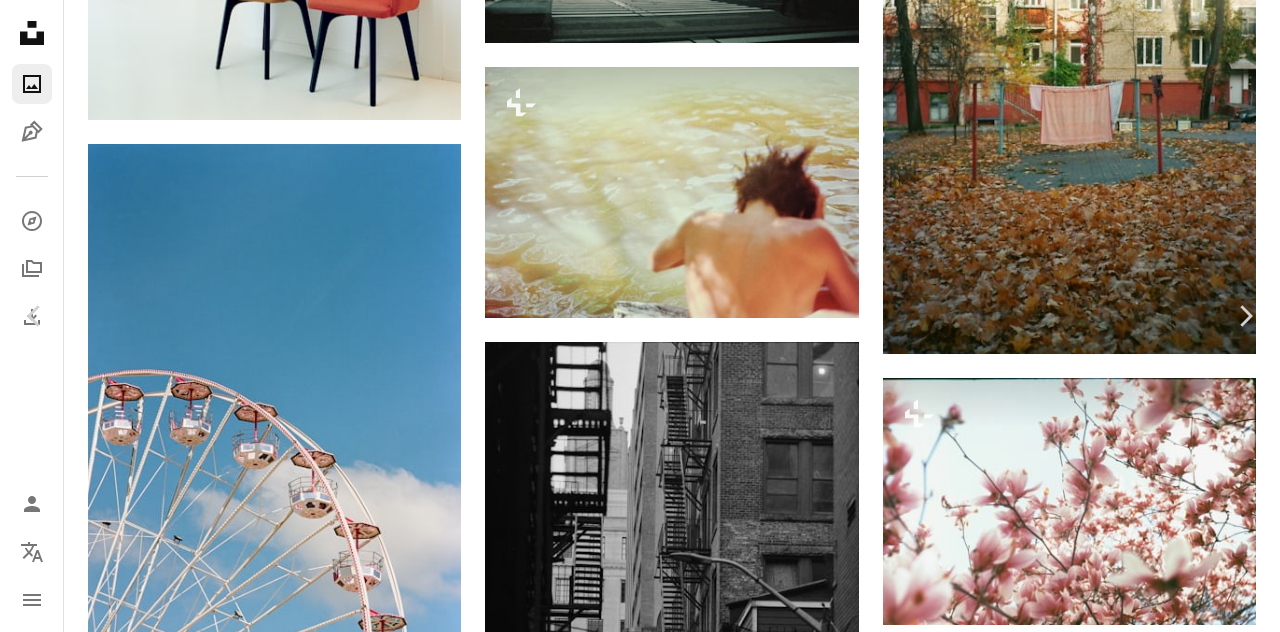 scroll, scrollTop: 346, scrollLeft: 0, axis: vertical 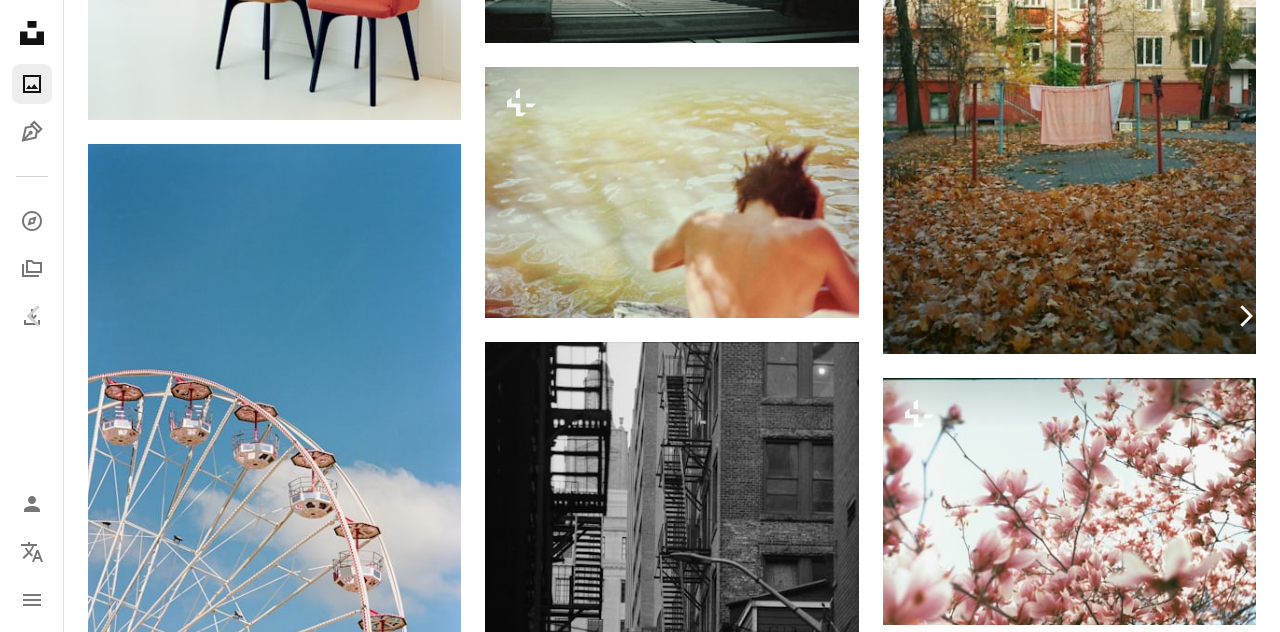 click on "Chevron right" at bounding box center [1245, 316] 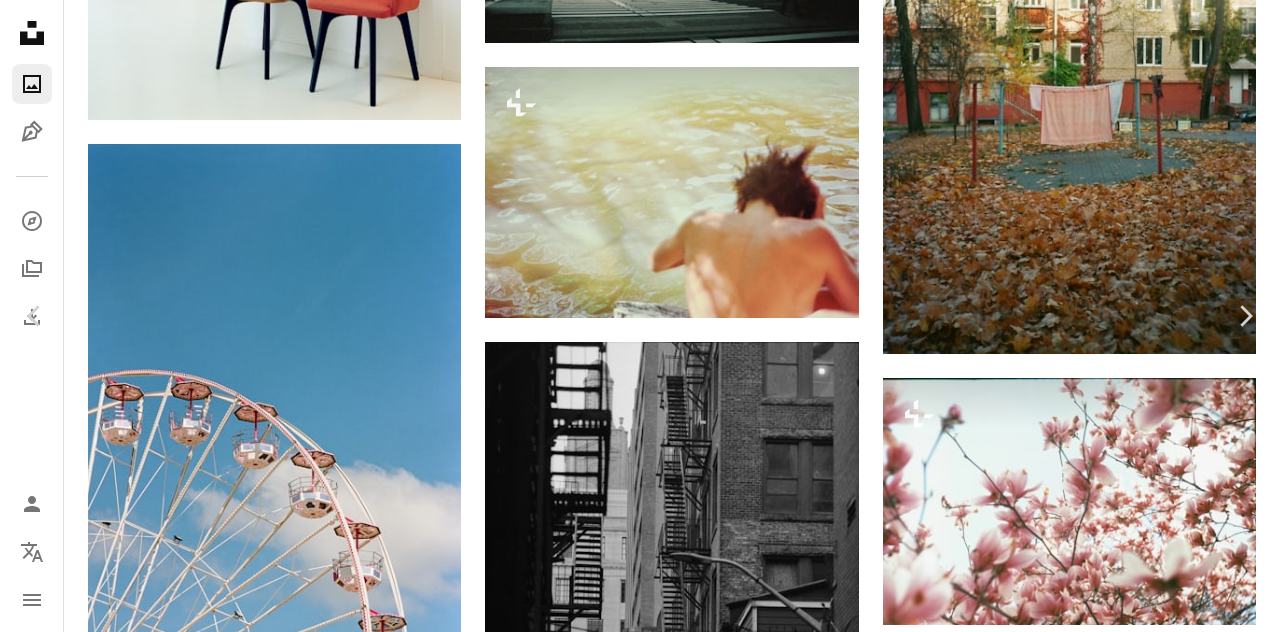 click on "An X shape Chevron left Chevron right [NAME] [NAME] A heart A plus sign Baixar gratuitamente Chevron down Zoom in Visualizações 176.968 Downloads 201 Destaque em Filme A forward-right arrow Compartilhar Info icon Informações More Actions A map marker [PLACE], [STREET], [DISTRICT], [CITY], [COUNTRY] Calendar outlined Publicada  há [TIME] Camera FUJI PHOTO FILM CO., LTD., SP500 Safety Uso gratuito sob a  Licença da Unsplash filme fotografia de filmes analógico foto do filme fotografia analógica fotografia analógica filmado em filme foto analógica foto analógica cidade urbano Cityscape Coreia do Sul ao ar livre cidade vizinhança busan favela Vila Cultural Gamcheon Fotos gratuitas Pesquise imagens premium relacionadas na iStock  |  Economize 20% com o código UNSPLASH20 Ver mais na iStock  ↗ Imagens relacionadas A heart A plus sign [NAME] [NAME] Disponível para contratação A checkmark inside of a circle Arrow pointing down Plus sign for Unsplash+ A heart Para" at bounding box center (640, 5154) 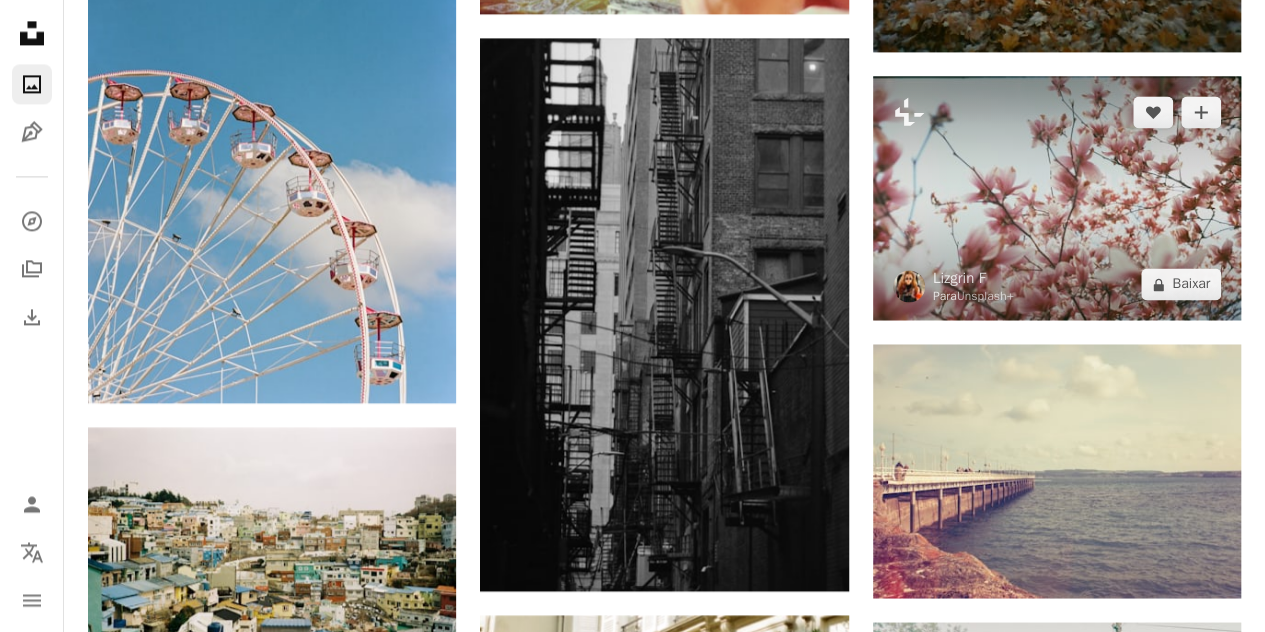click at bounding box center [1057, 198] 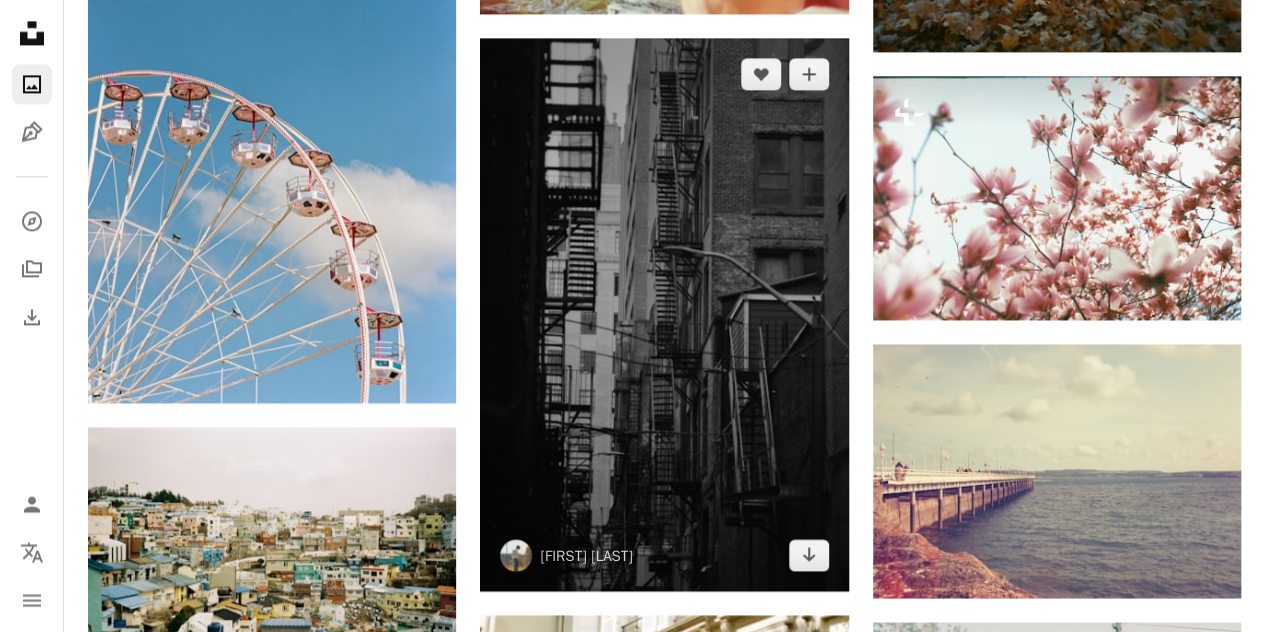 click at bounding box center [664, 314] 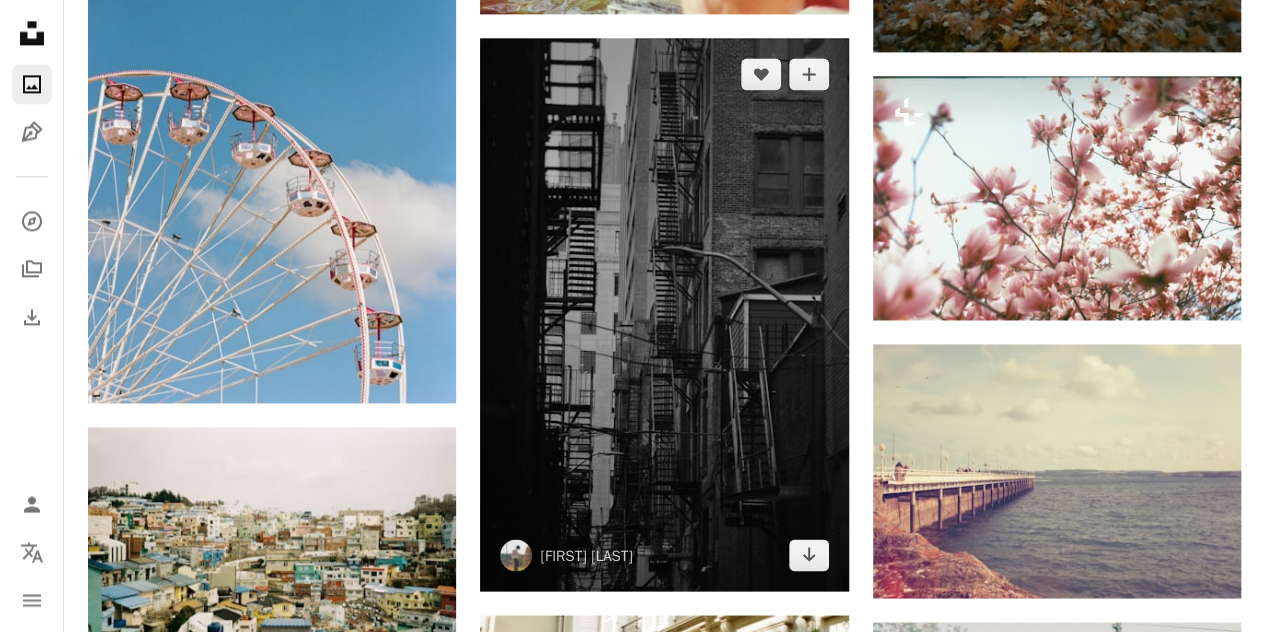 click at bounding box center [664, 314] 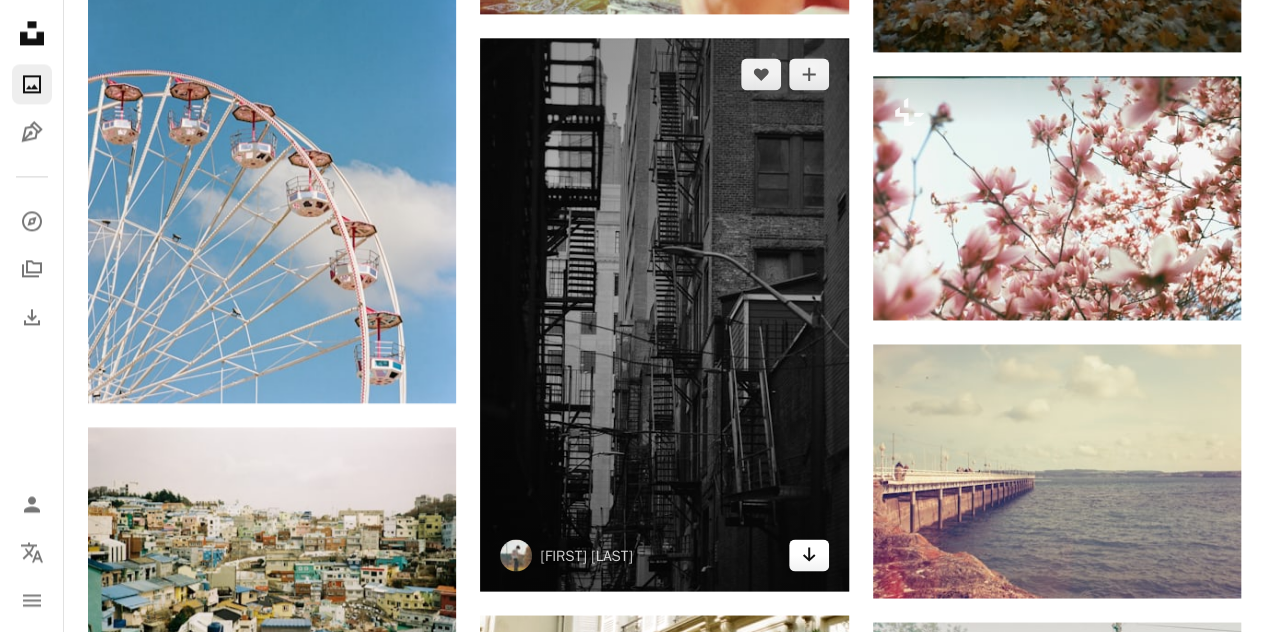 click on "Arrow pointing down" 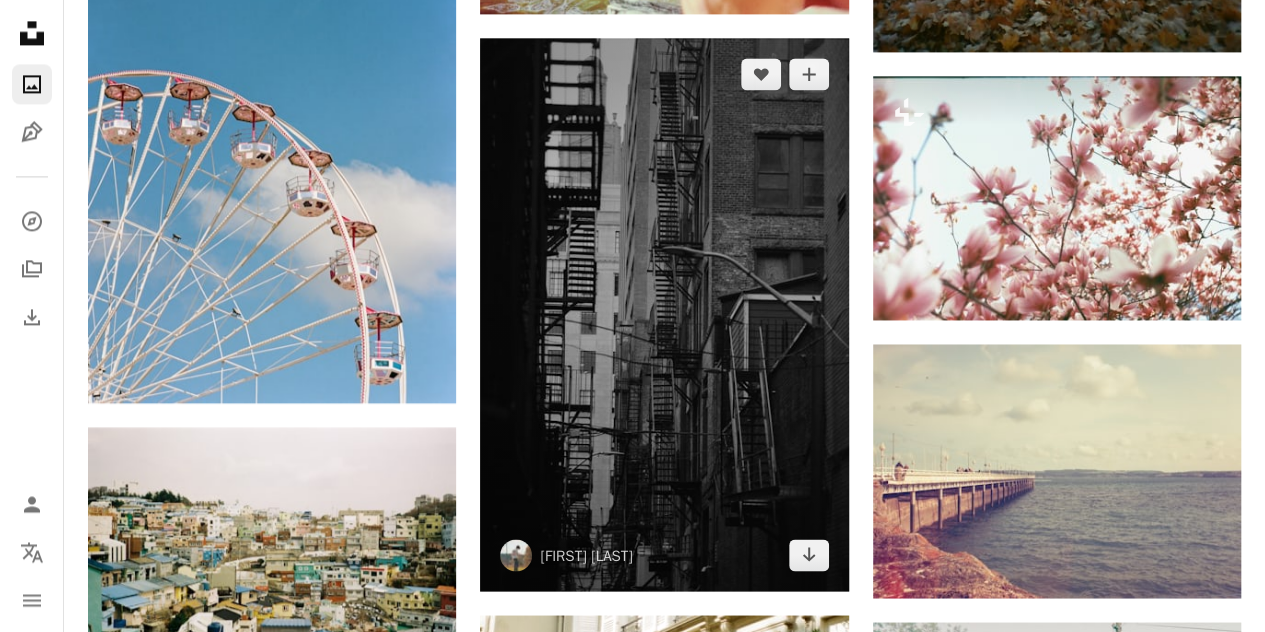 click at bounding box center (664, 314) 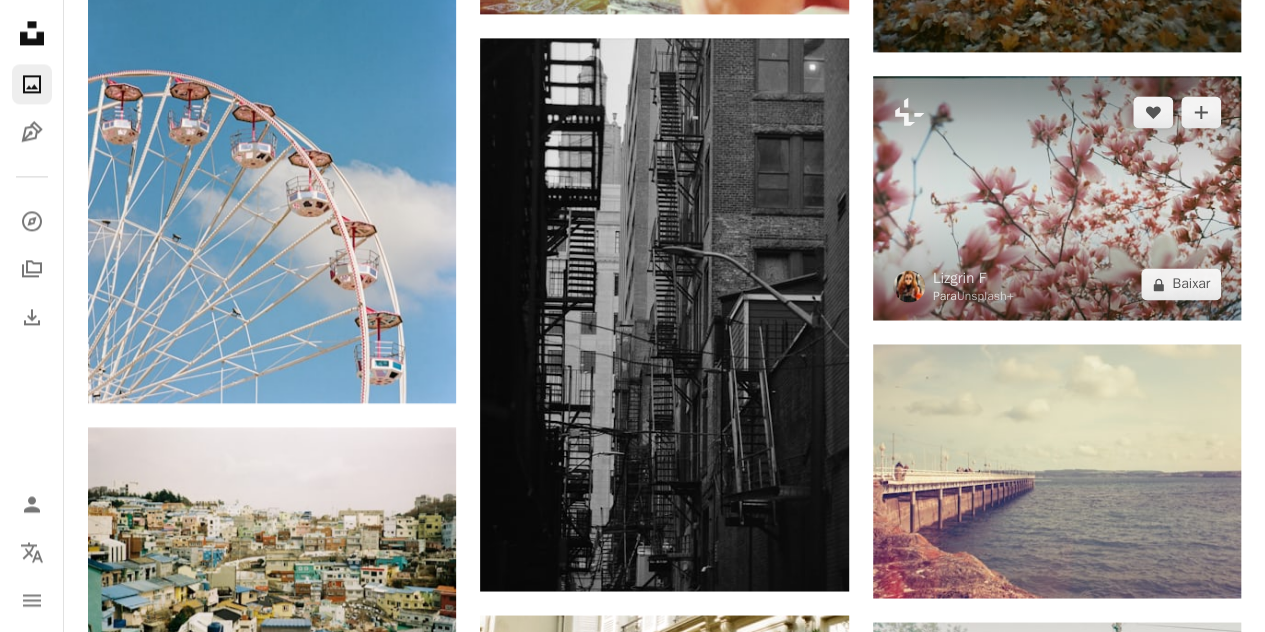click at bounding box center [1057, 198] 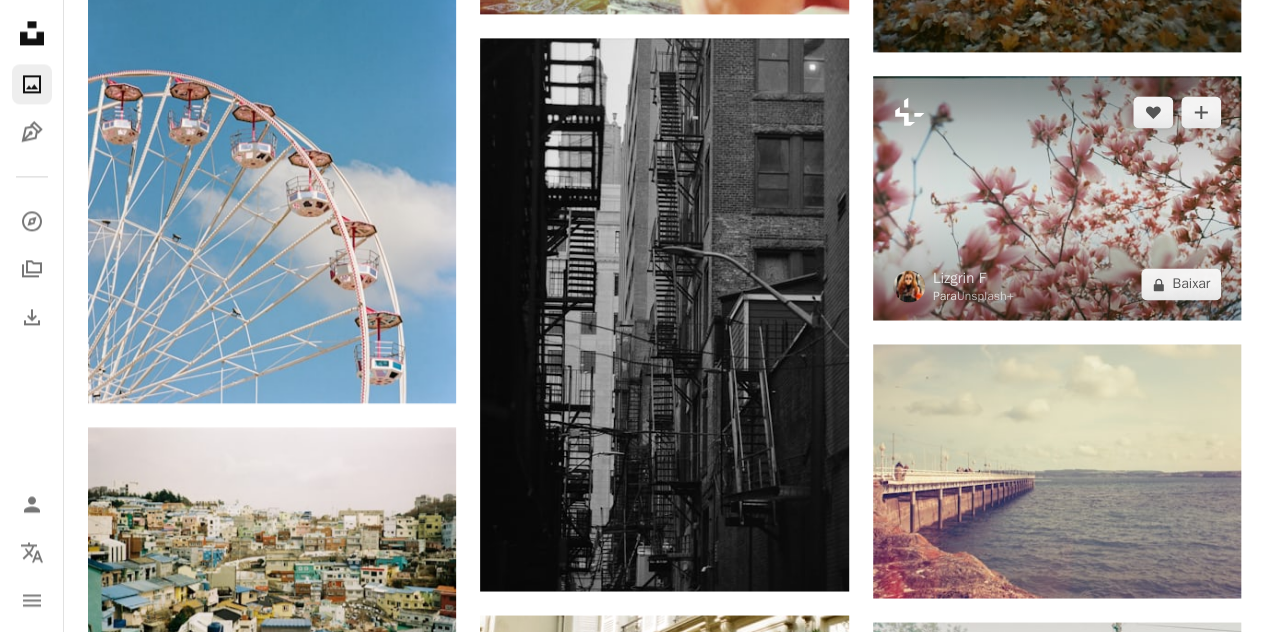click 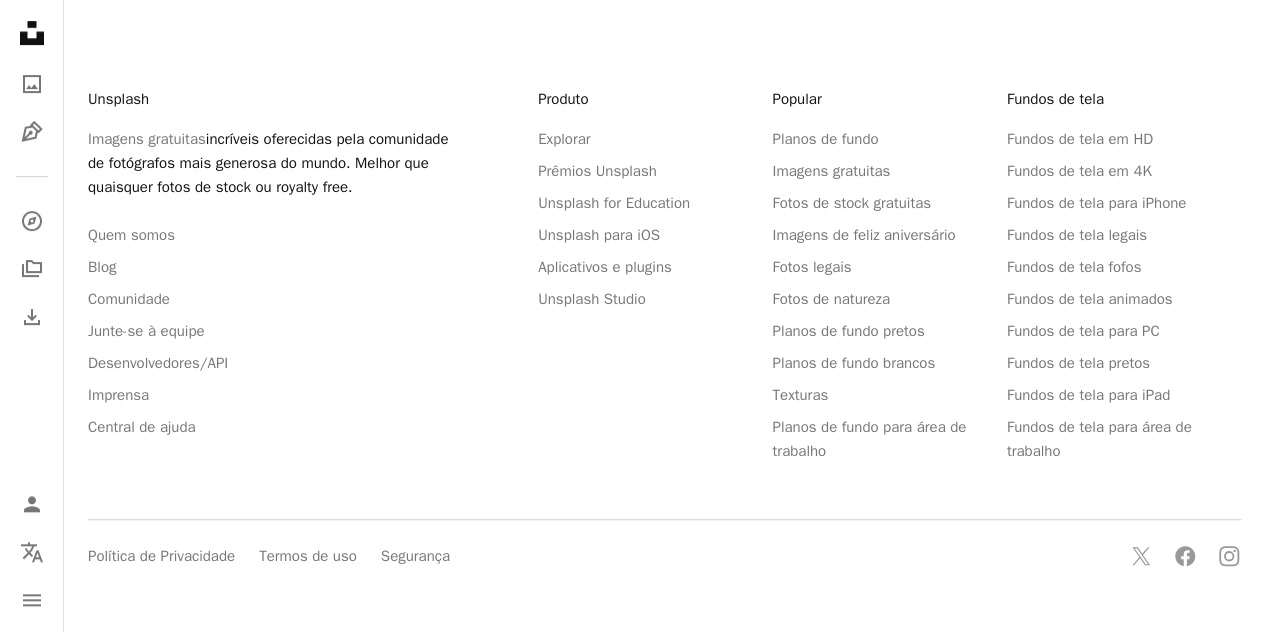 scroll, scrollTop: 0, scrollLeft: 0, axis: both 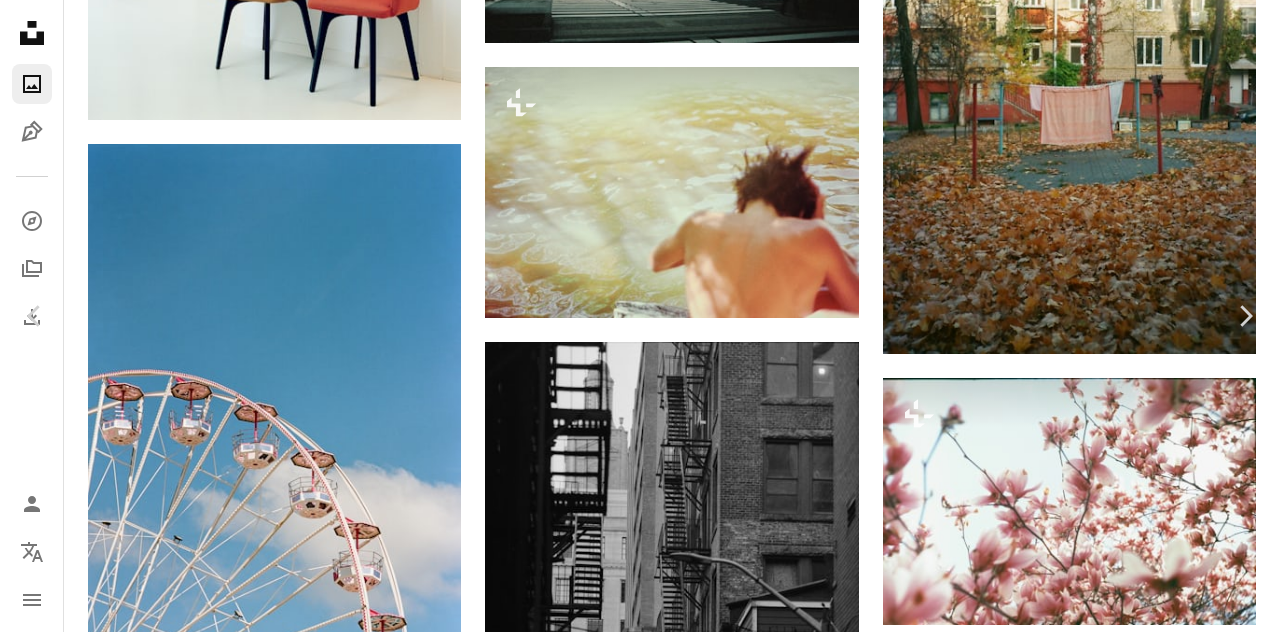 click on "An X shape Chevron left Chevron right [FIRST] Para  Unsplash+ A heart A plus sign A lock Baixar Zoom in Destaque em Filme A forward-right arrow Compartilhar More Actions Natureza › Flor Calendar outlined Publicada em  6 de junho de 2025 Camera NORITSU KOKI, EZ Controller Safety Com a  Licença da Unsplash+ flor colorido filme florescer fotografia de filmes nostalgia analógico foto do filme fotografia analógica fotografia analógica filmado em filme foto analógica foto analógica analógico fotos do filme filme analógico filmado Planos de fundo Desta série Chevron right Plus sign for Unsplash+ Plus sign for Unsplash+ Plus sign for Unsplash+ Plus sign for Unsplash+ Imagens relacionadas Plus sign for Unsplash+ A heart A plus sign [FIRST] [LAST] Para  Unsplash+ A lock Baixar Plus sign for Unsplash+ A heart A plus sign [FIRST] [LAST] Para  Unsplash+ A lock Baixar Plus sign for Unsplash+ A plus sign [FIRST] [LAST] Para  Unsplash+ A lock Baixar Plus sign for Unsplash+ A heart A plus sign Ahmed Para  Para" at bounding box center [640, 5154] 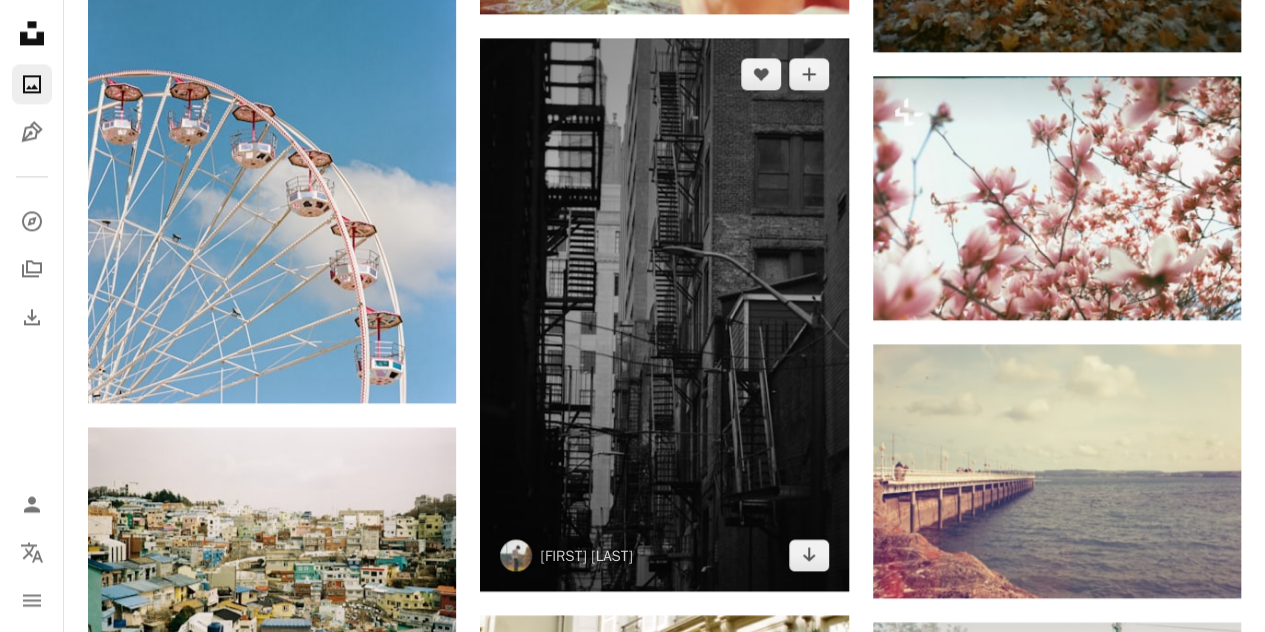 click at bounding box center (664, 314) 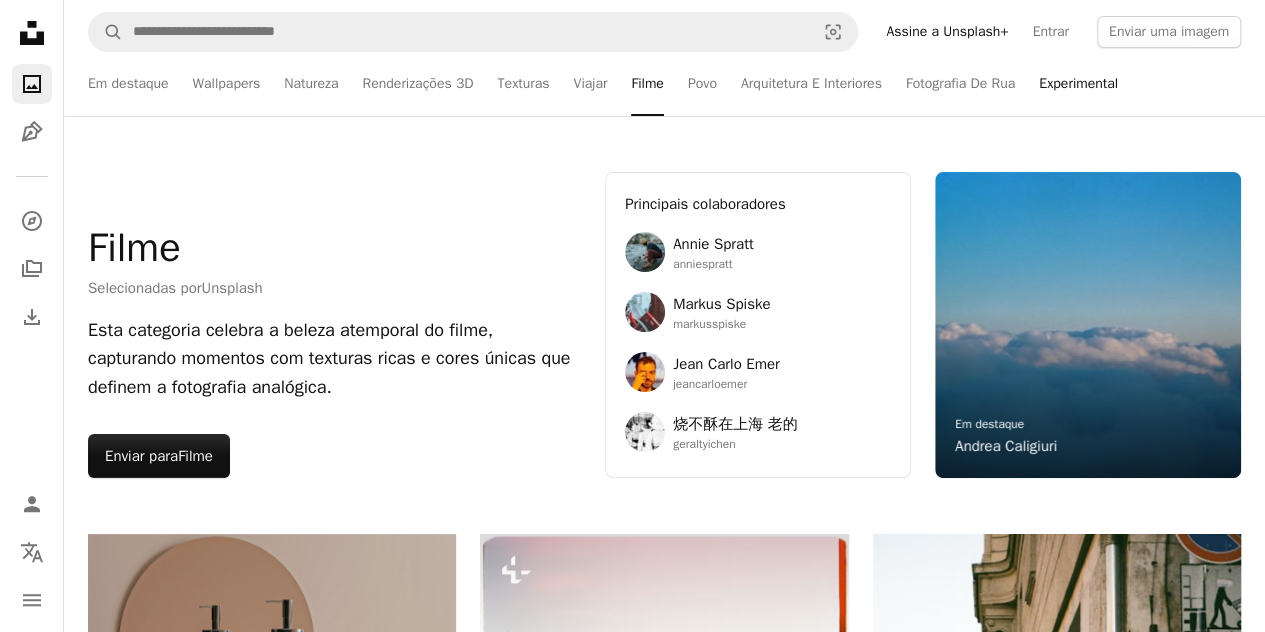 click on "Experimental" at bounding box center (1078, 84) 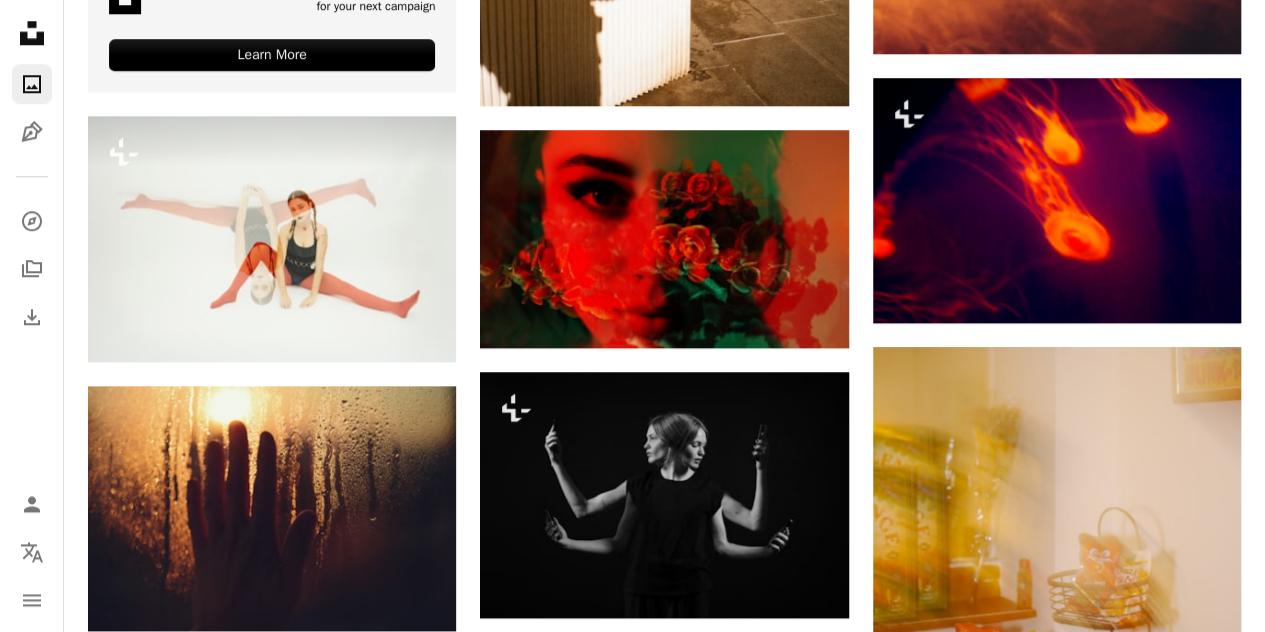 scroll, scrollTop: 0, scrollLeft: 0, axis: both 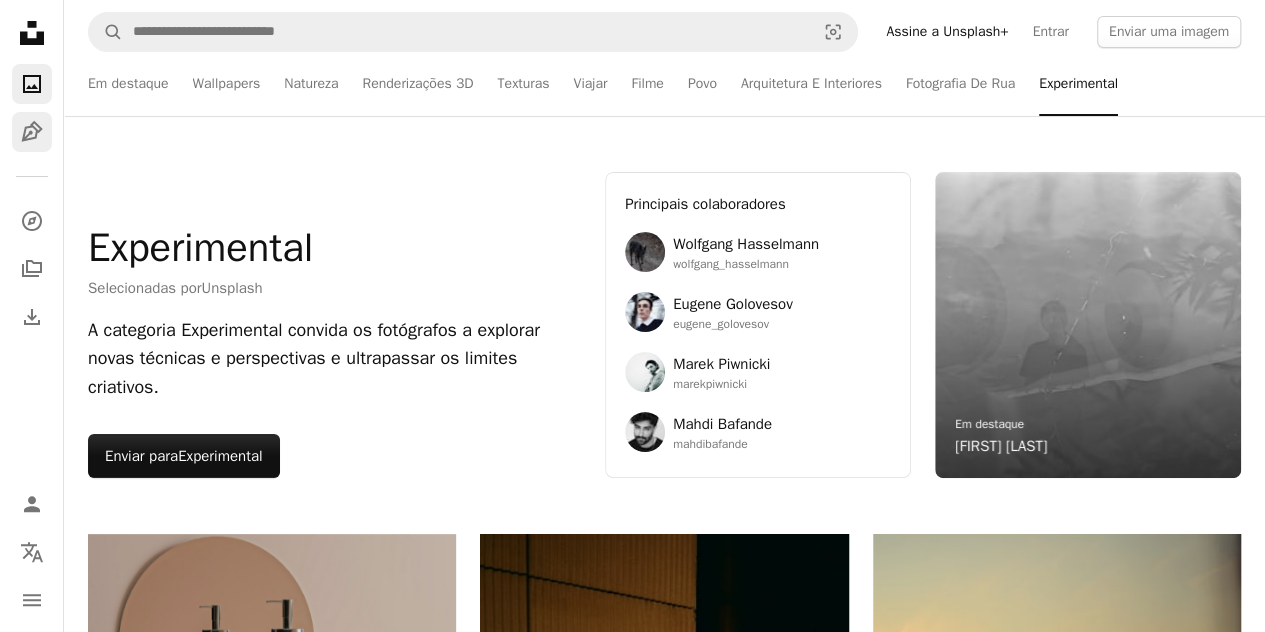 click on "Pen Tool" at bounding box center (32, 132) 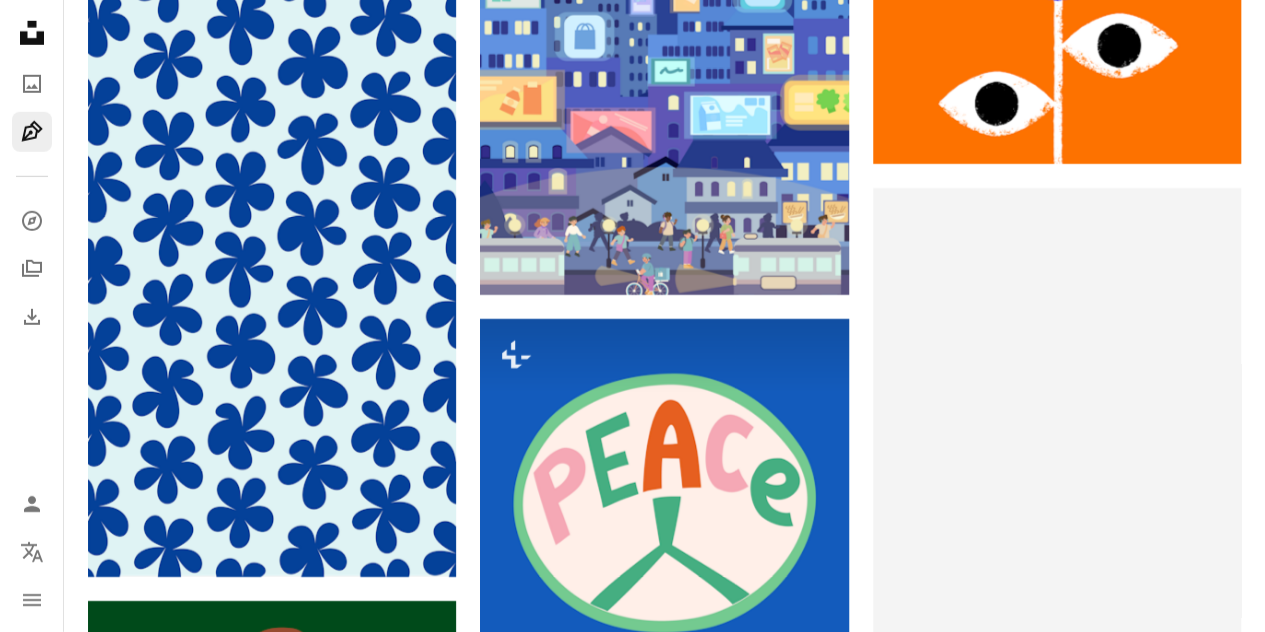 scroll, scrollTop: 7002, scrollLeft: 0, axis: vertical 